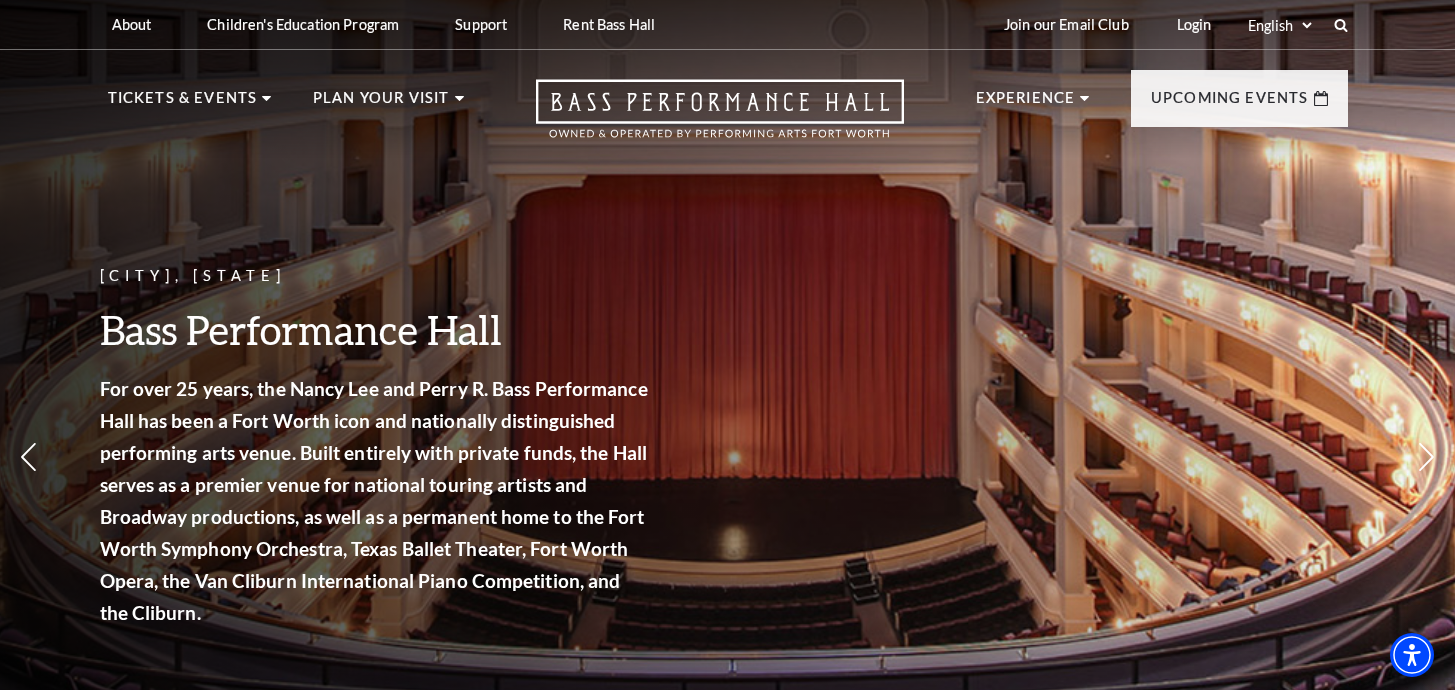 scroll, scrollTop: 0, scrollLeft: 0, axis: both 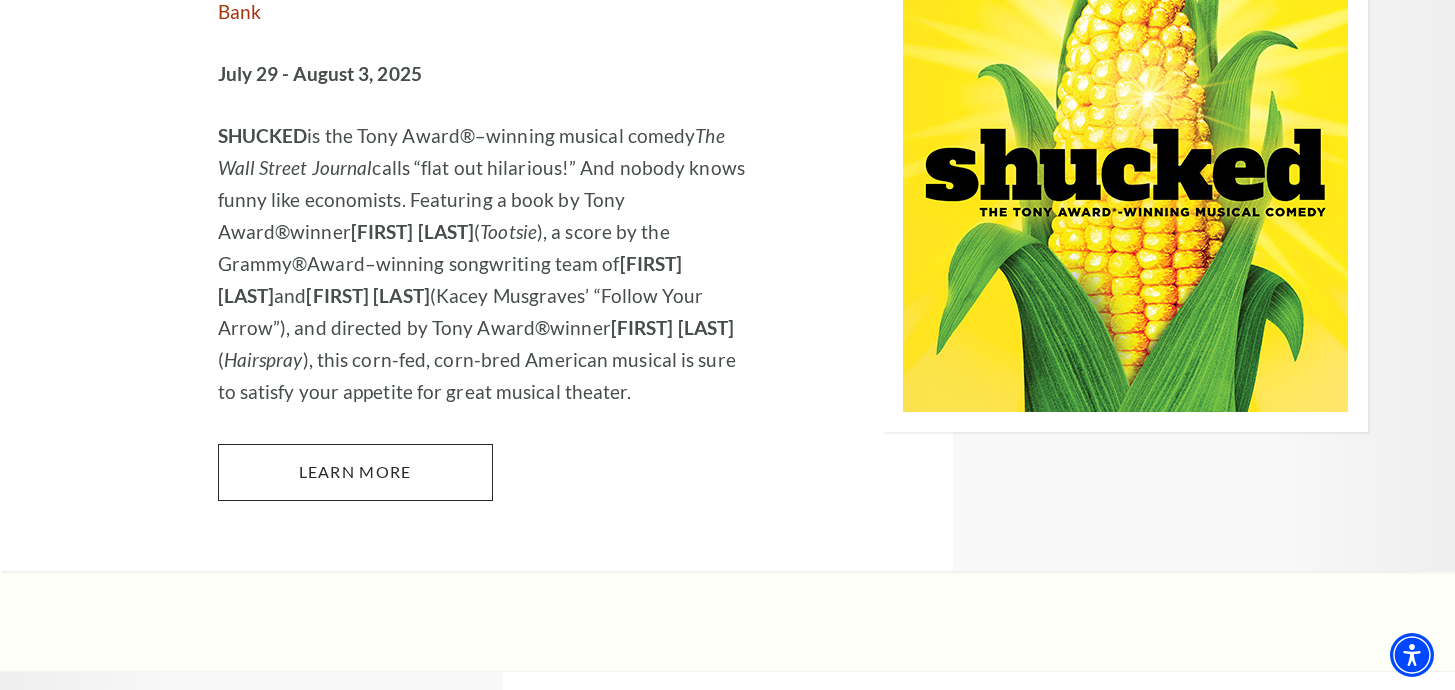click on "Learn More" at bounding box center (355, 472) 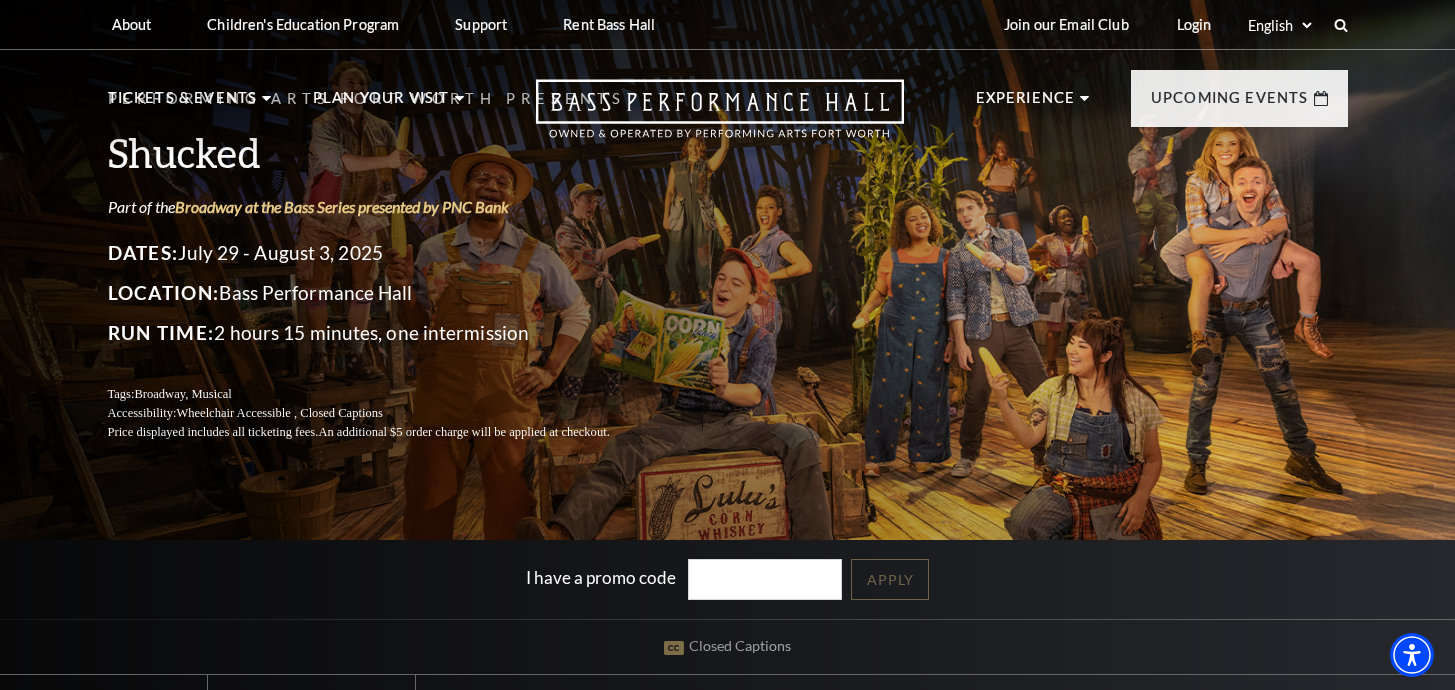 scroll, scrollTop: 0, scrollLeft: 0, axis: both 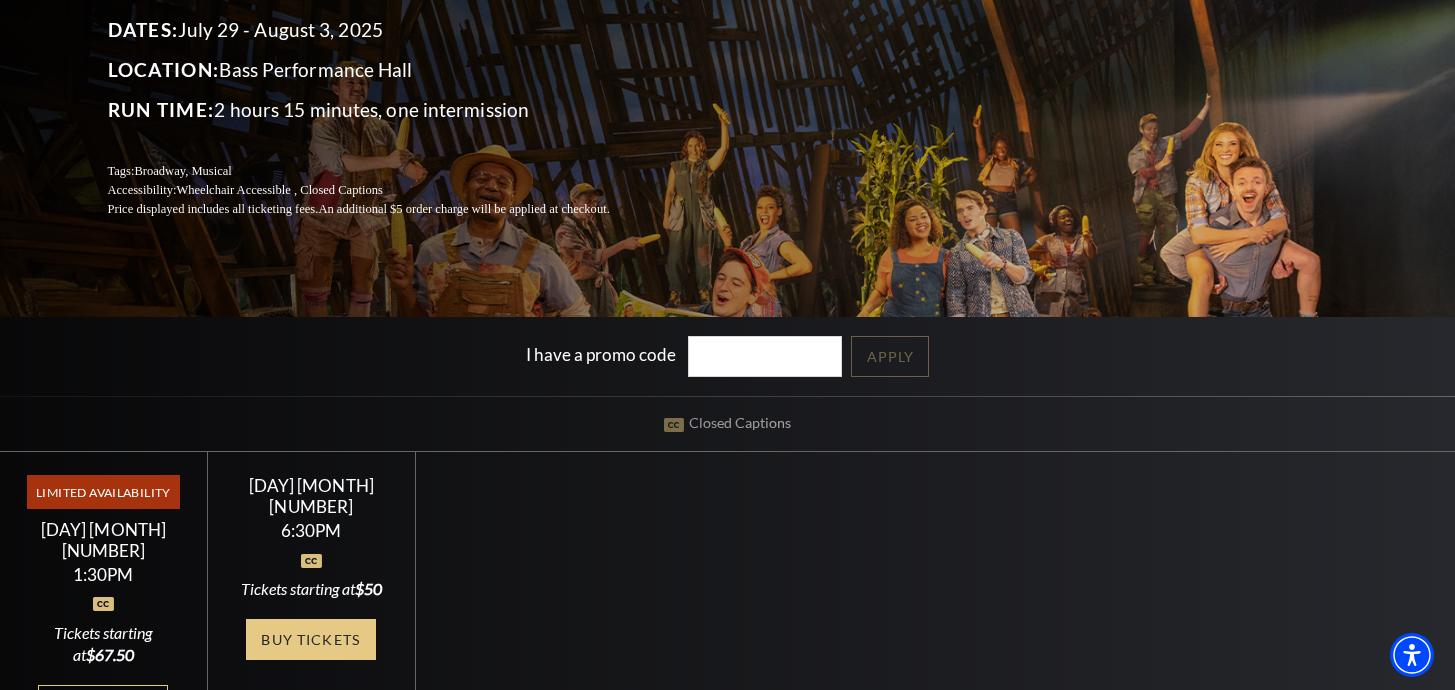click on "Buy Tickets" at bounding box center [311, 639] 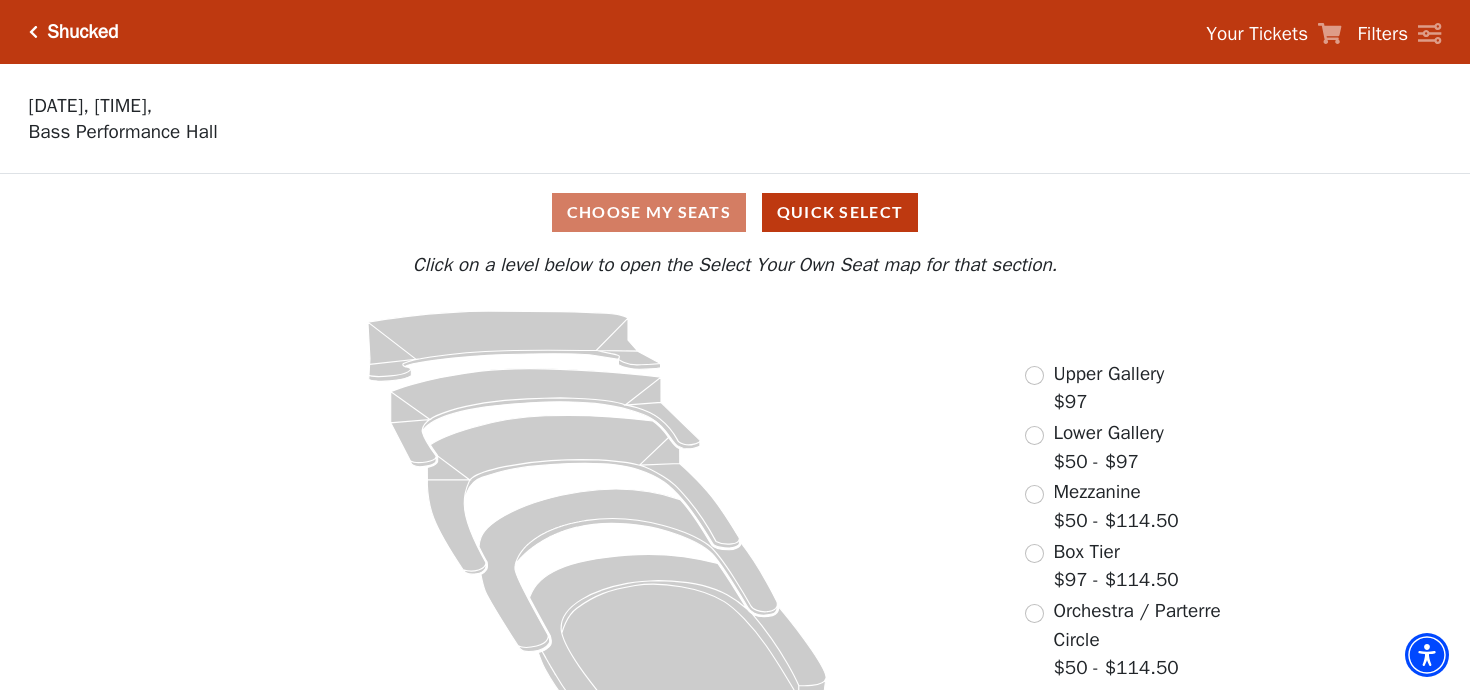 click 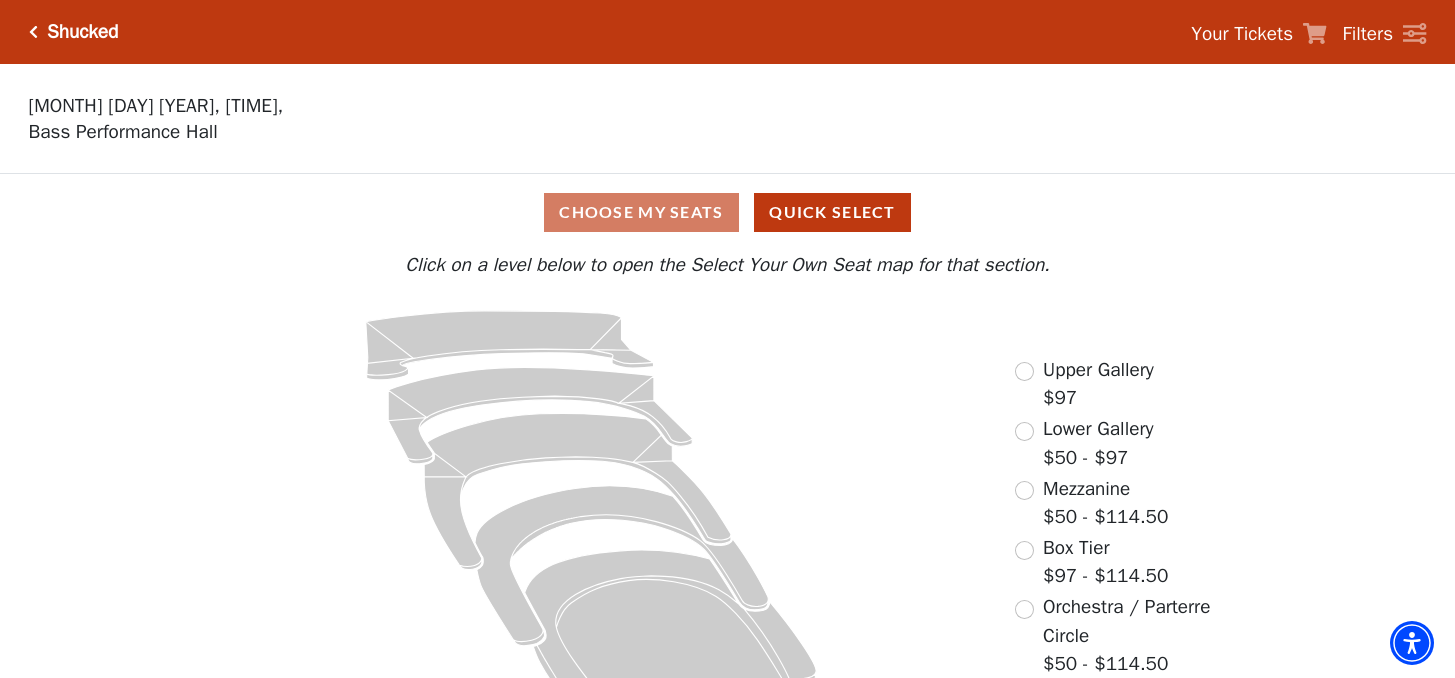 scroll, scrollTop: 0, scrollLeft: 0, axis: both 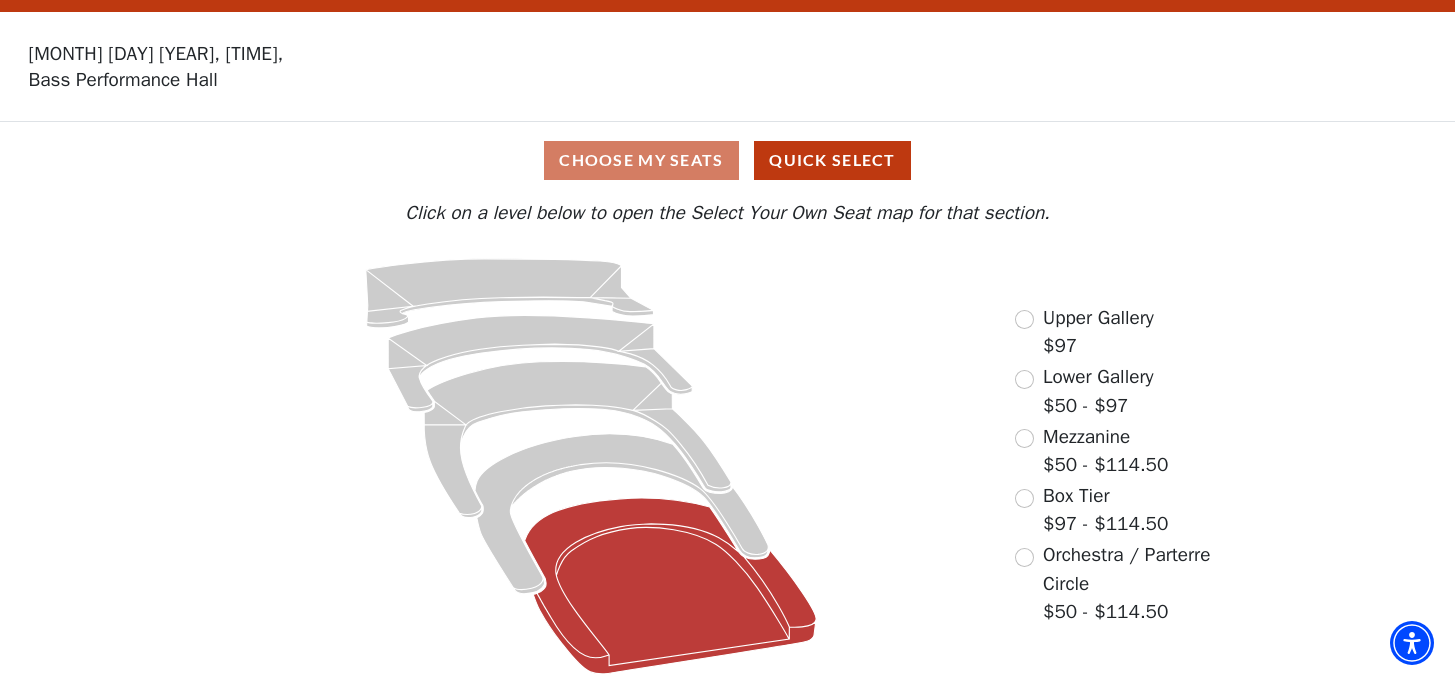 click 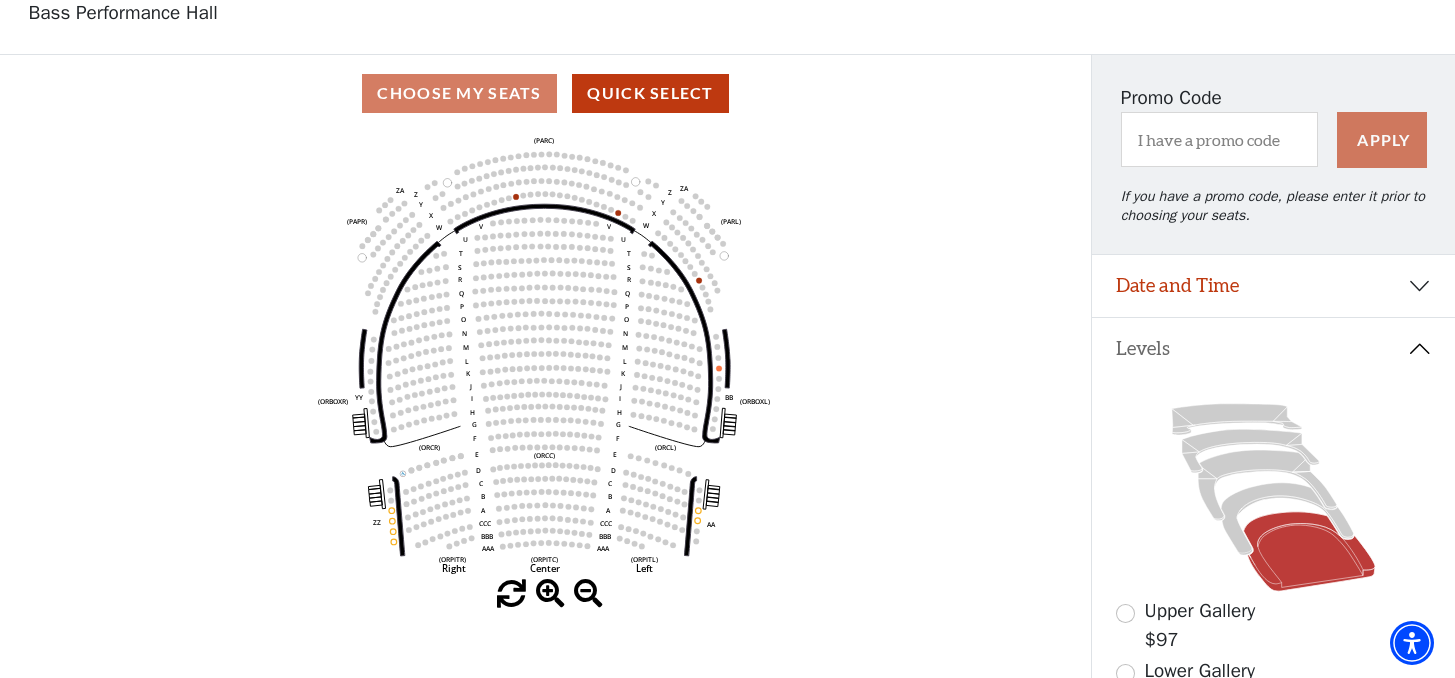 scroll, scrollTop: 128, scrollLeft: 0, axis: vertical 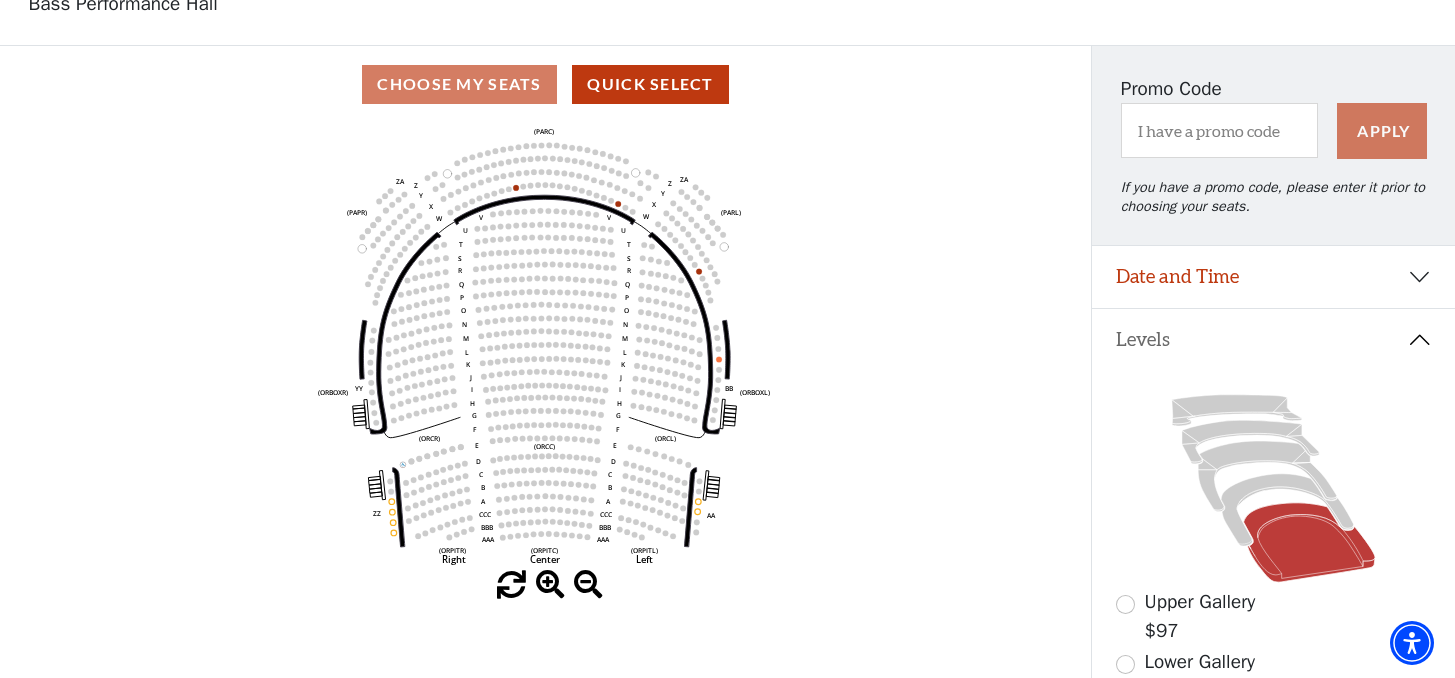 click 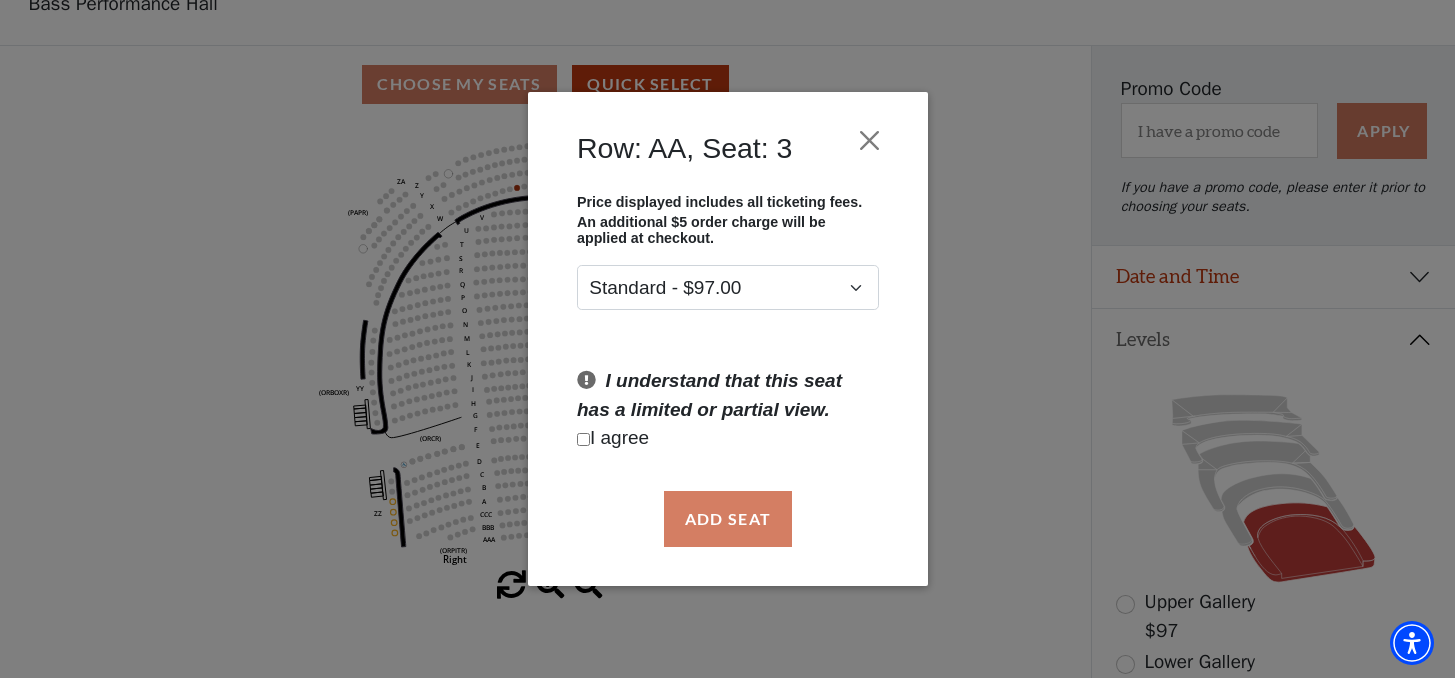 drag, startPoint x: 1091, startPoint y: 450, endPoint x: 1083, endPoint y: 430, distance: 21.540659 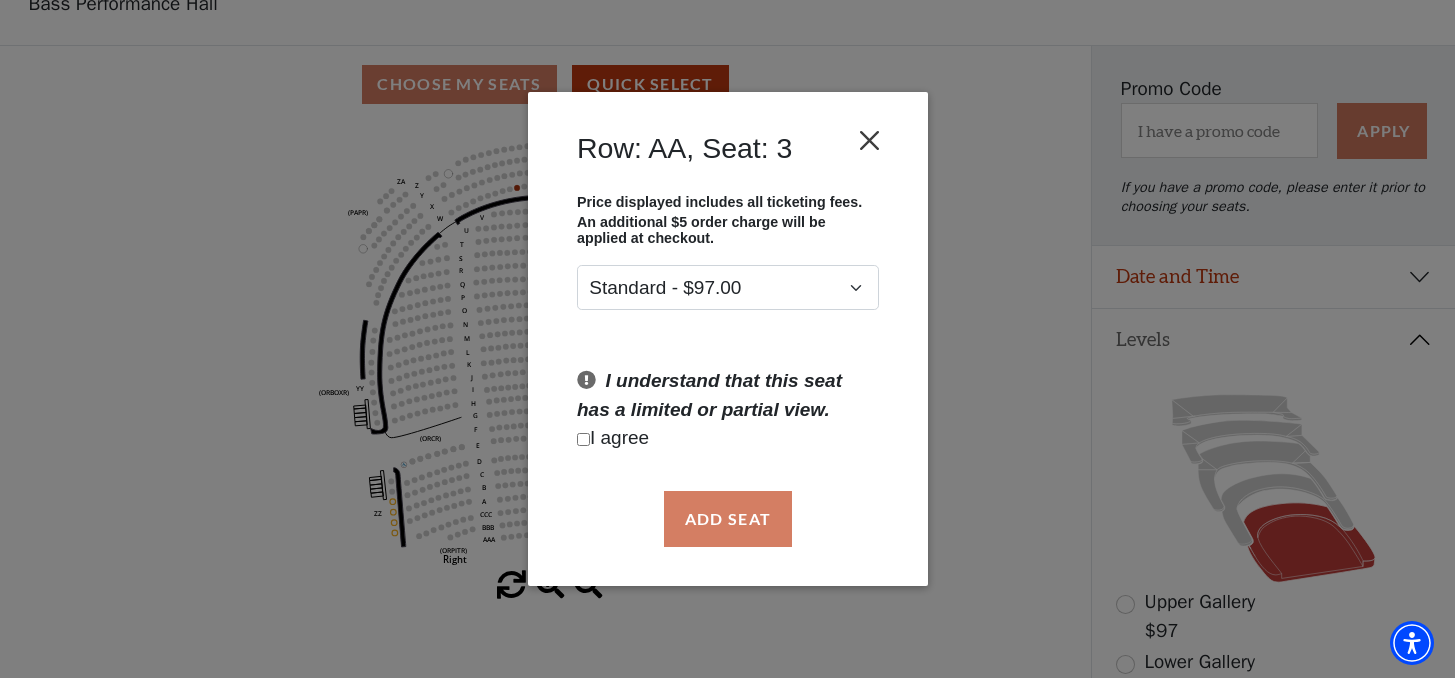 drag, startPoint x: 861, startPoint y: 121, endPoint x: 862, endPoint y: 132, distance: 11.045361 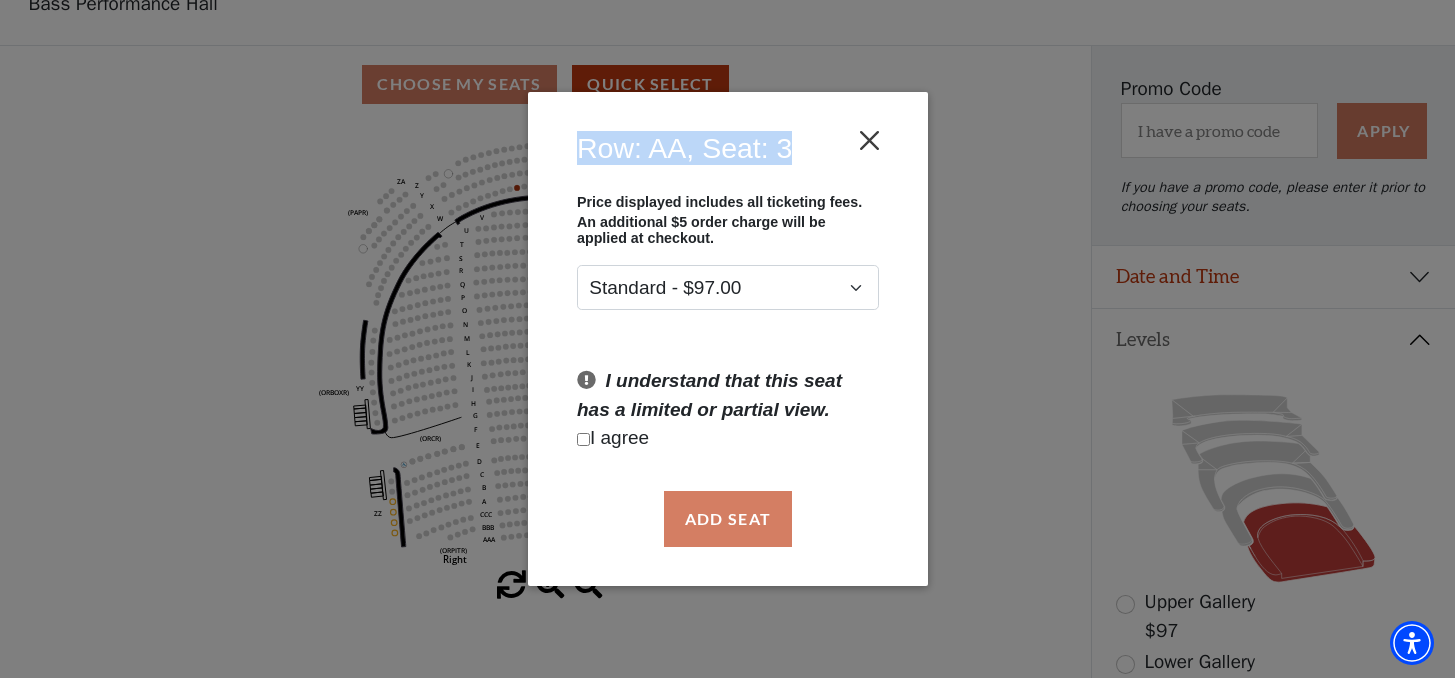 click at bounding box center [869, 140] 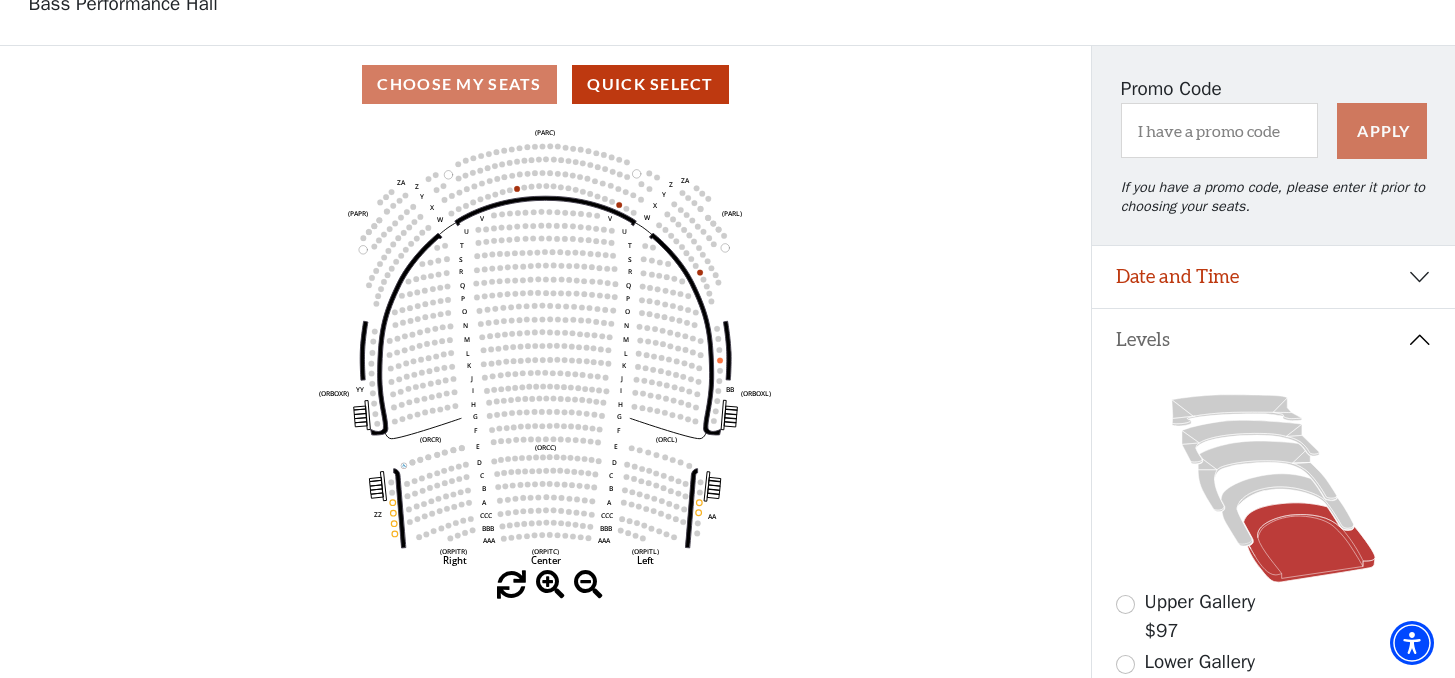 click on "Left   (ORPITL)   Right   (ORPITR)   Center   (ORPITC)   ZZ   AA   YY   BB   ZA   ZA   (ORCL)   (ORCR)   (ORCC)   (ORBOXL)   (ORBOXR)   (PARL)   (PAPR)   (PARC)   Z   Y   X   W   Z   Y   X   W   V   U   T   S   R   Q   P   O   N   M   L   K   J   I   H   G   F   E   D   C   B   A   CCC   BBB   AAA   V   U   T   S   R   Q   P   O   N   M   L   K   J   I   H   G   F   E   D   C   B   A   CCC   BBB   AAA" 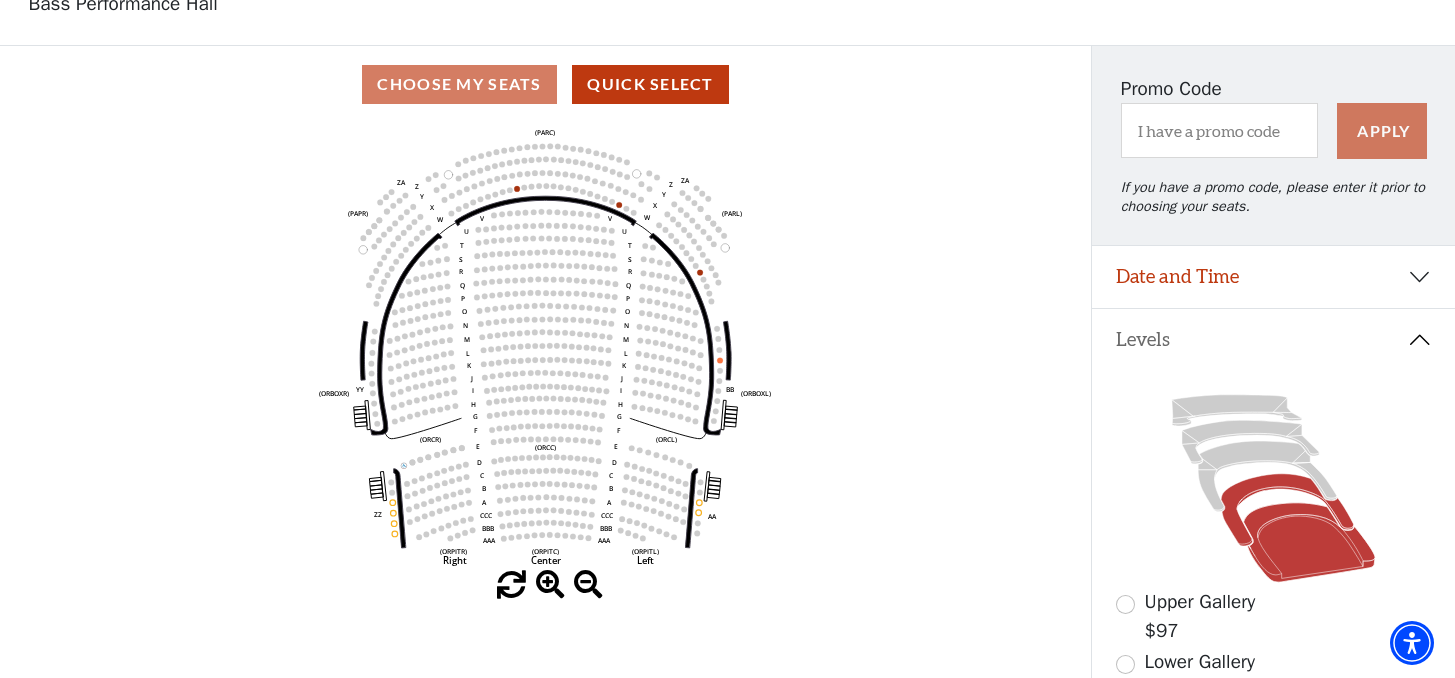 click 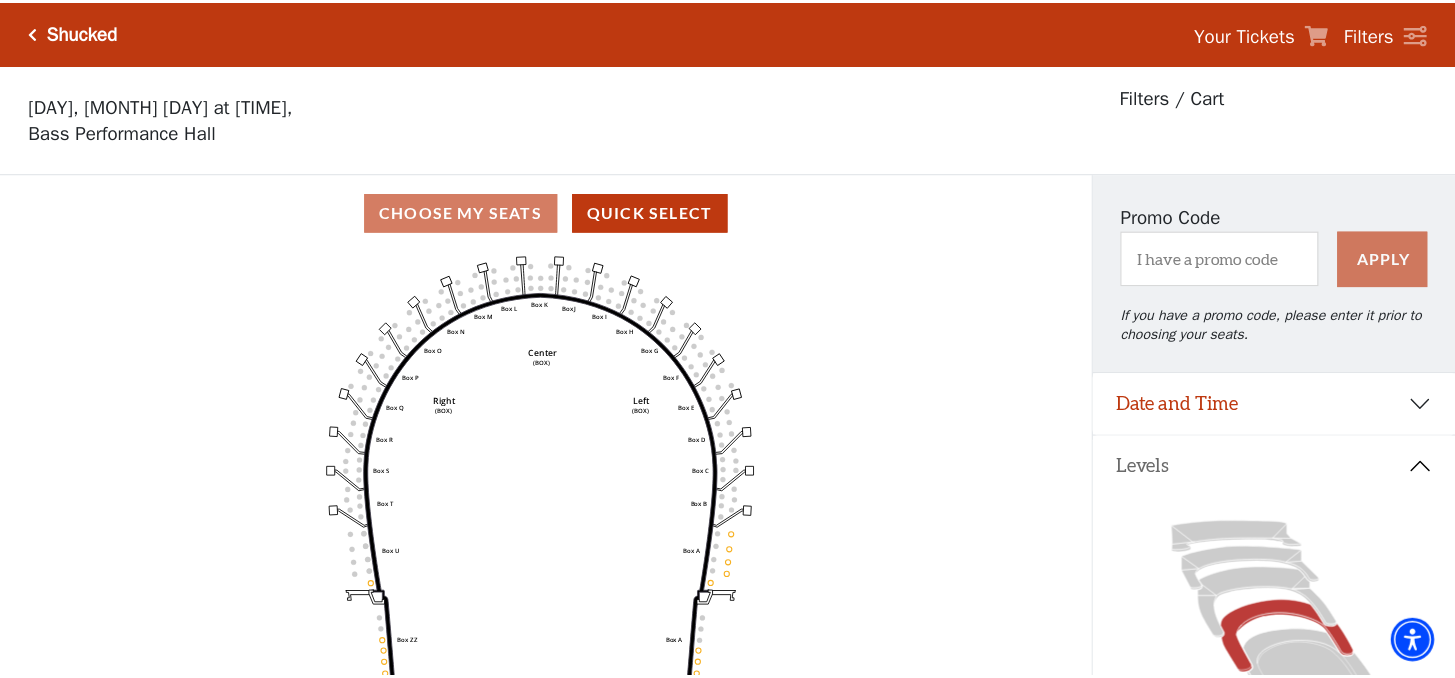 scroll, scrollTop: 93, scrollLeft: 0, axis: vertical 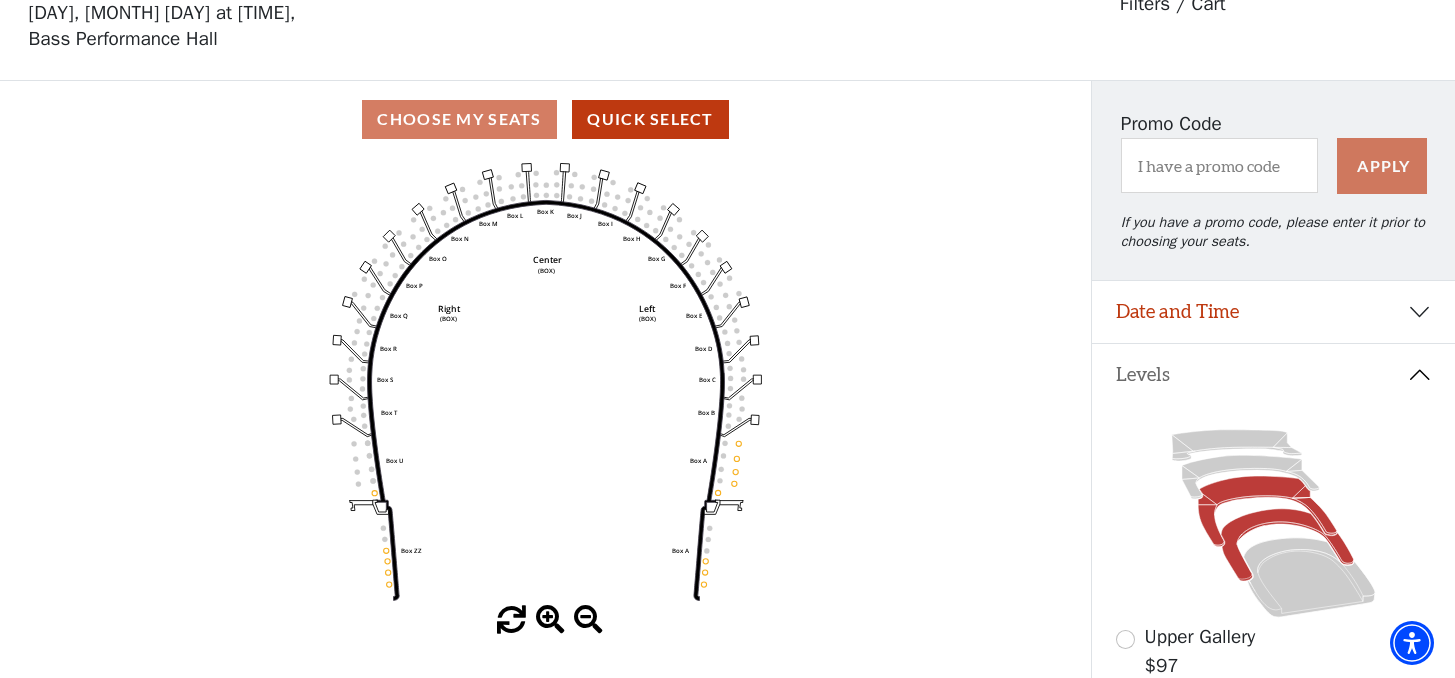 click 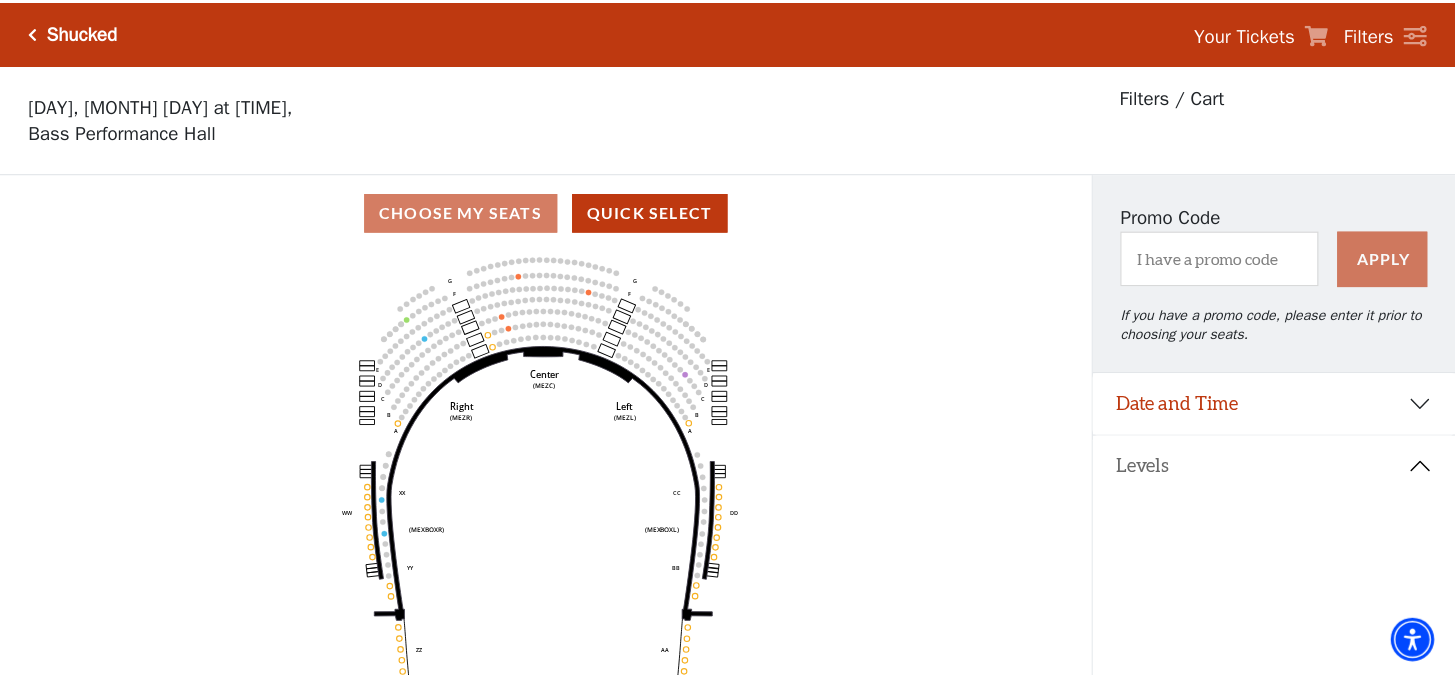 scroll, scrollTop: 93, scrollLeft: 0, axis: vertical 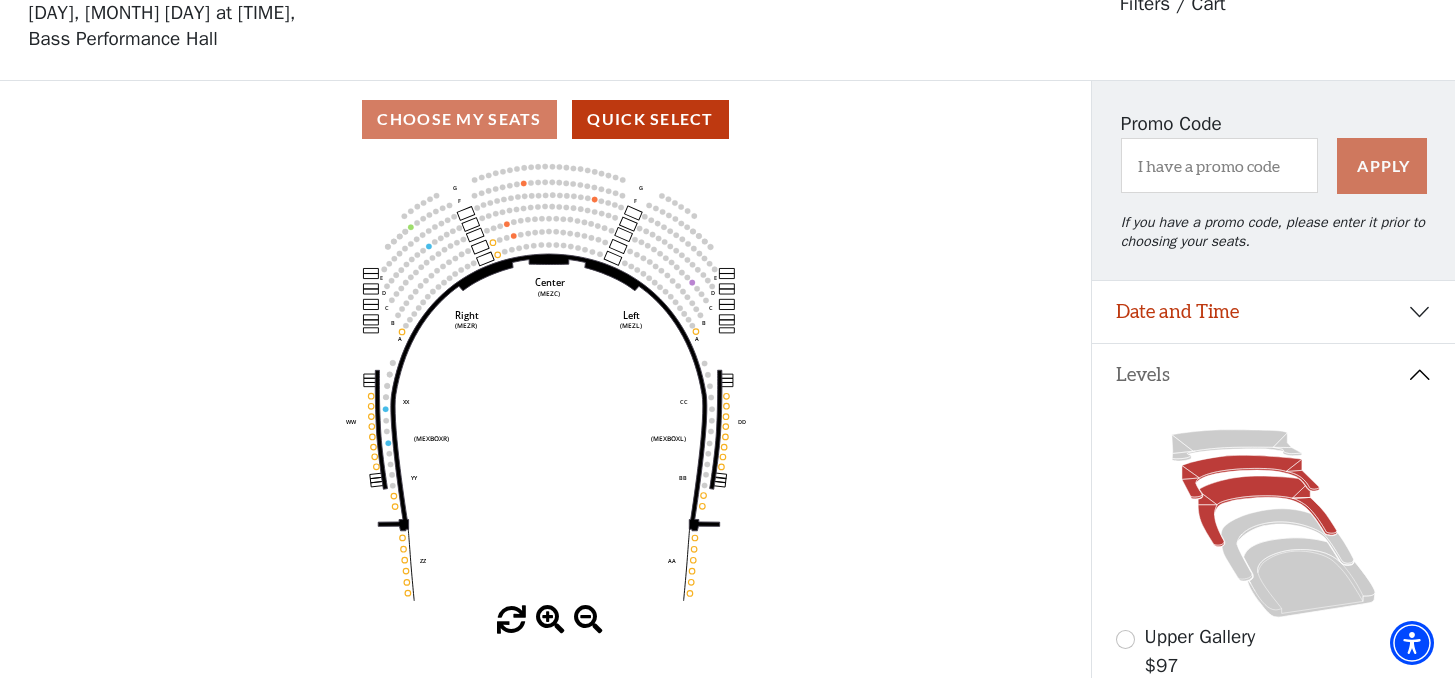click 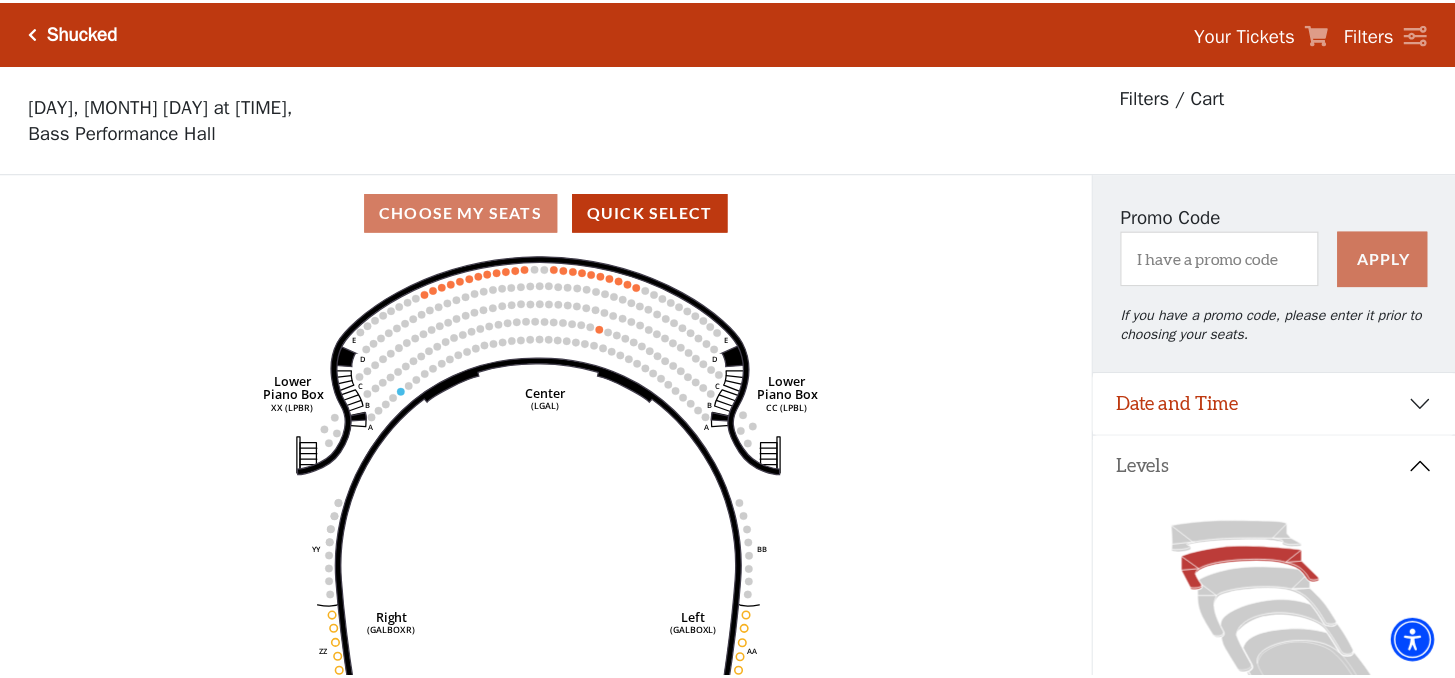 scroll, scrollTop: 93, scrollLeft: 0, axis: vertical 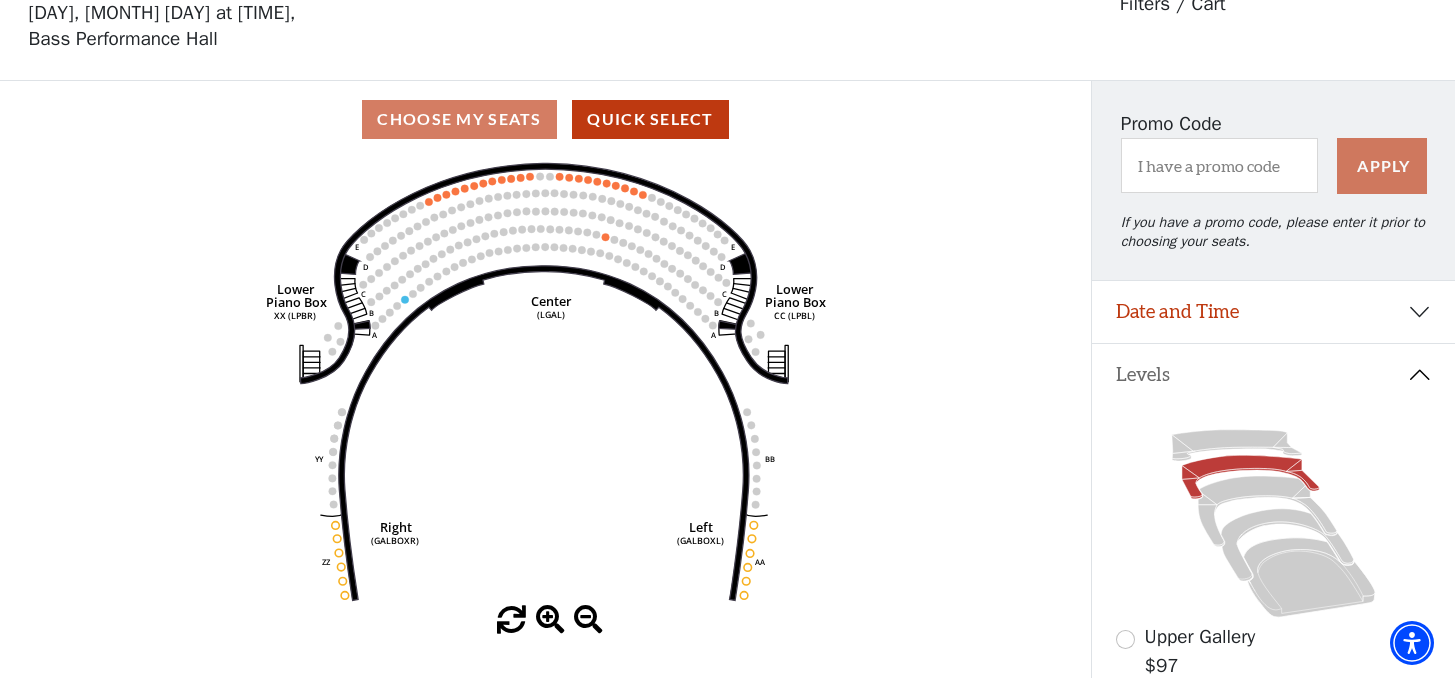 click 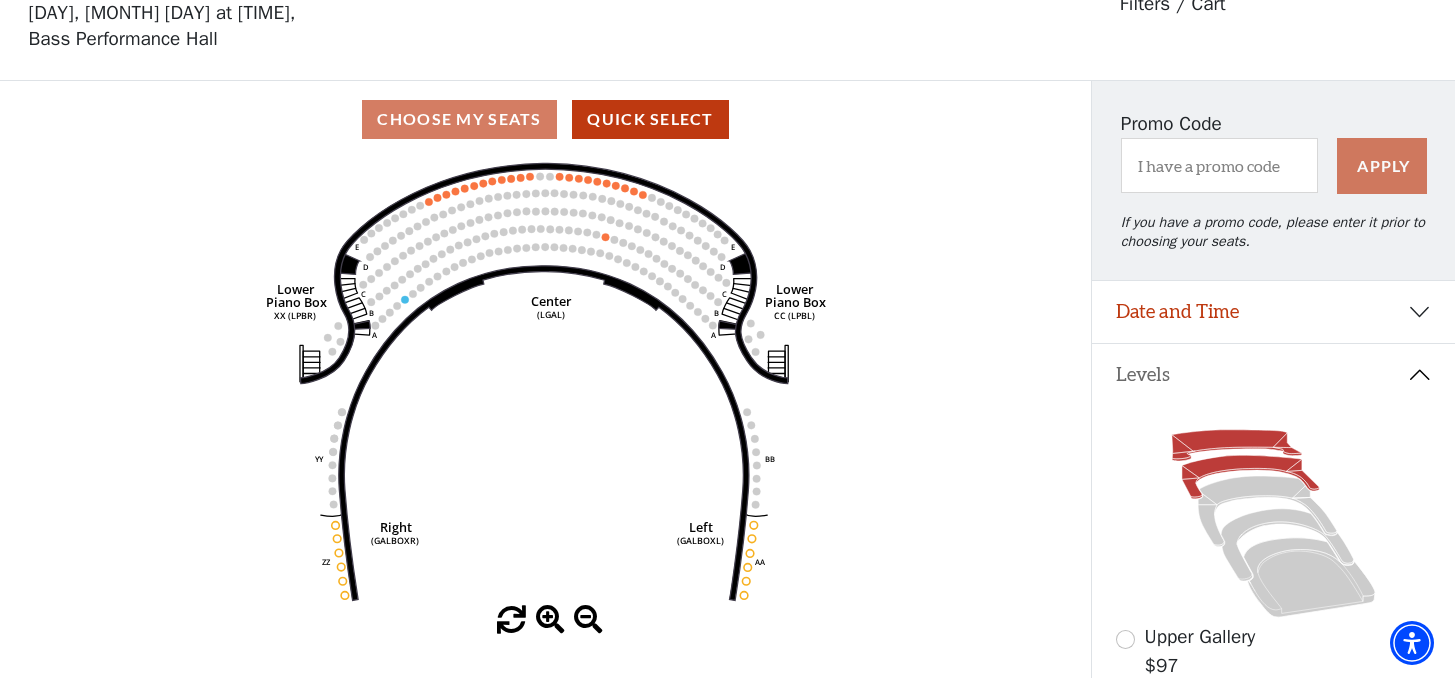 click 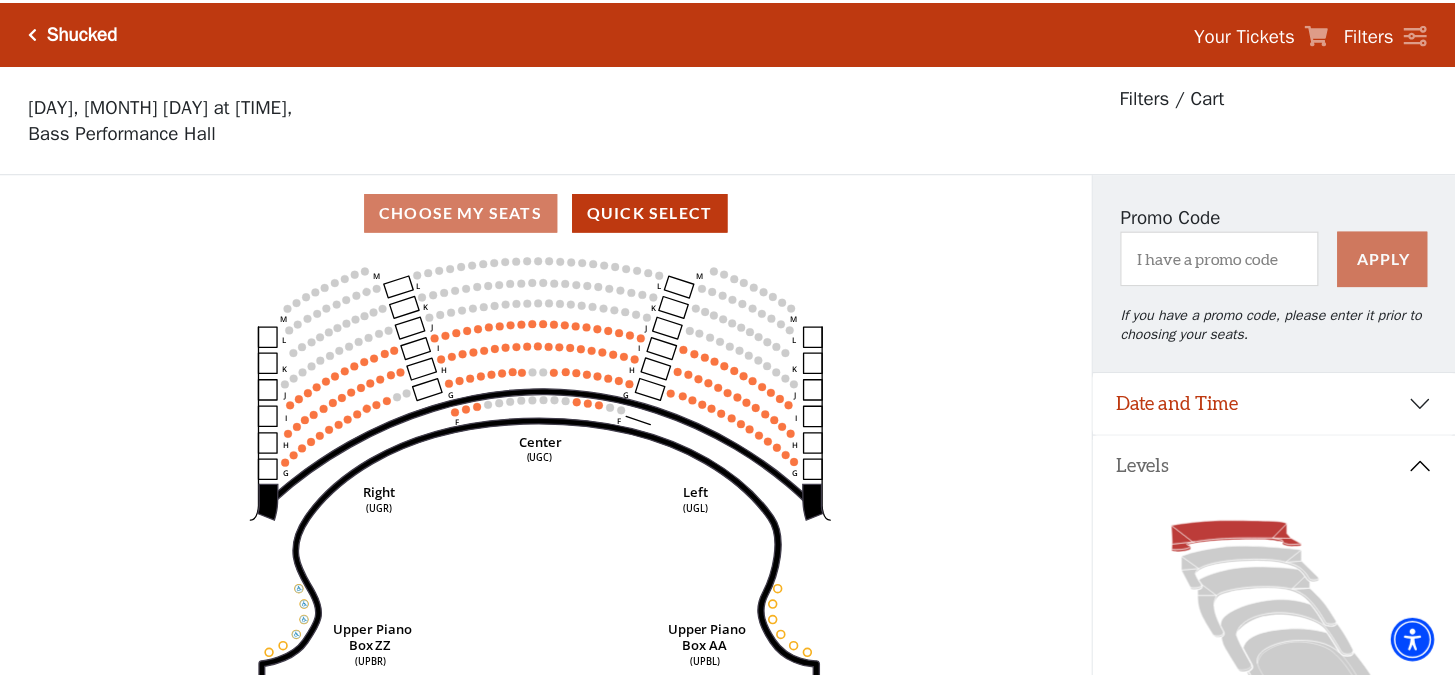 scroll, scrollTop: 93, scrollLeft: 0, axis: vertical 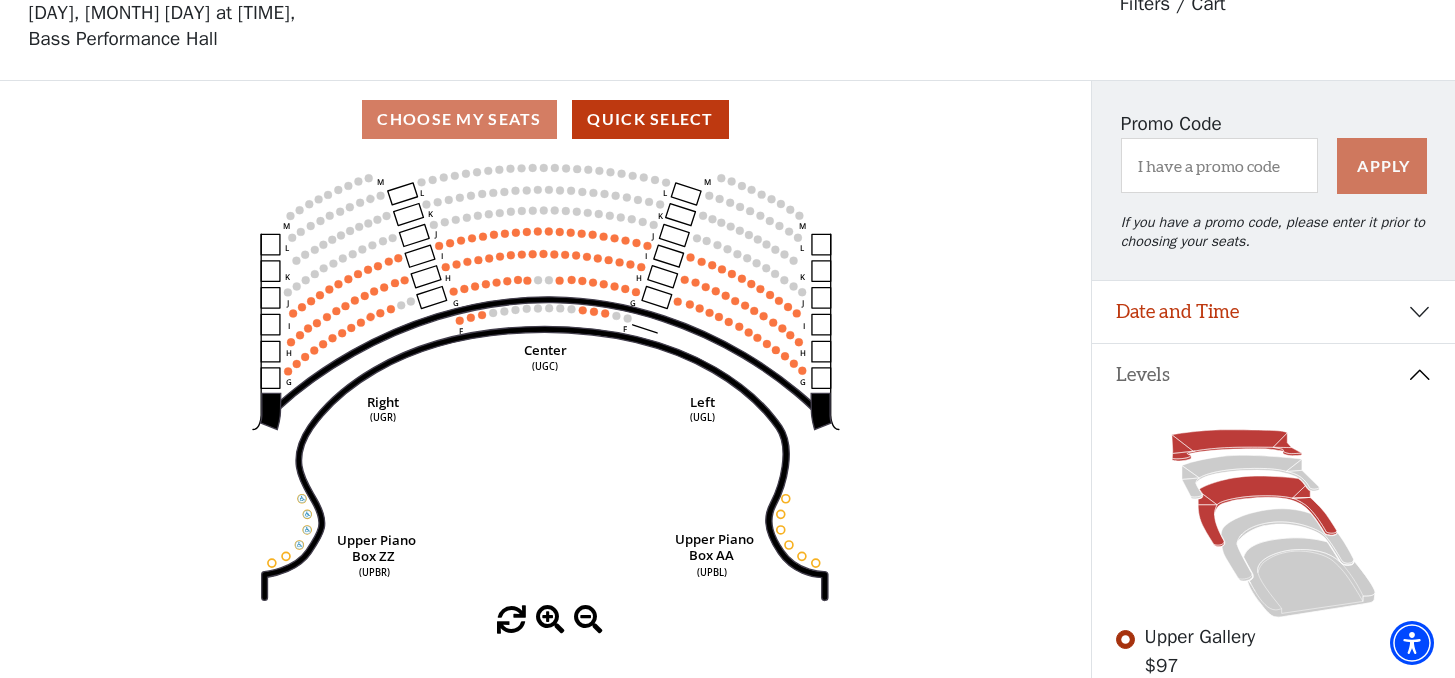 click 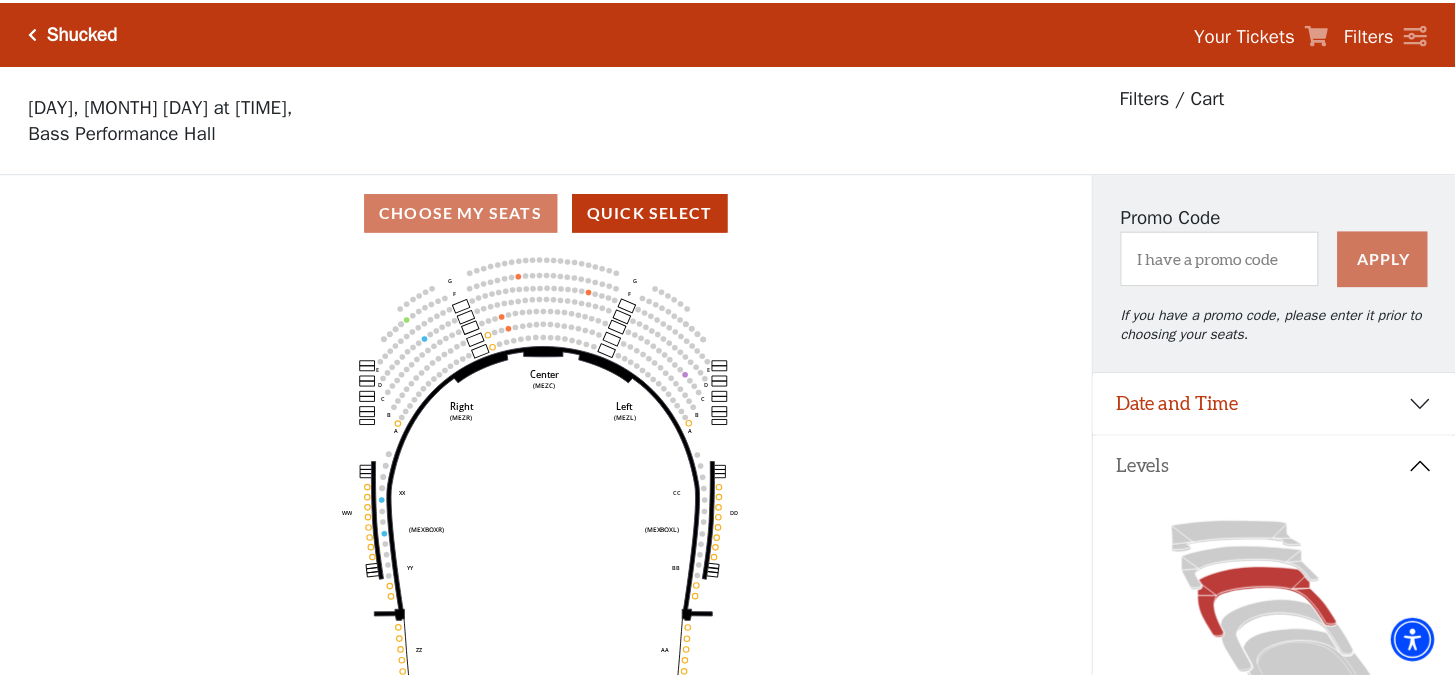 scroll, scrollTop: 93, scrollLeft: 0, axis: vertical 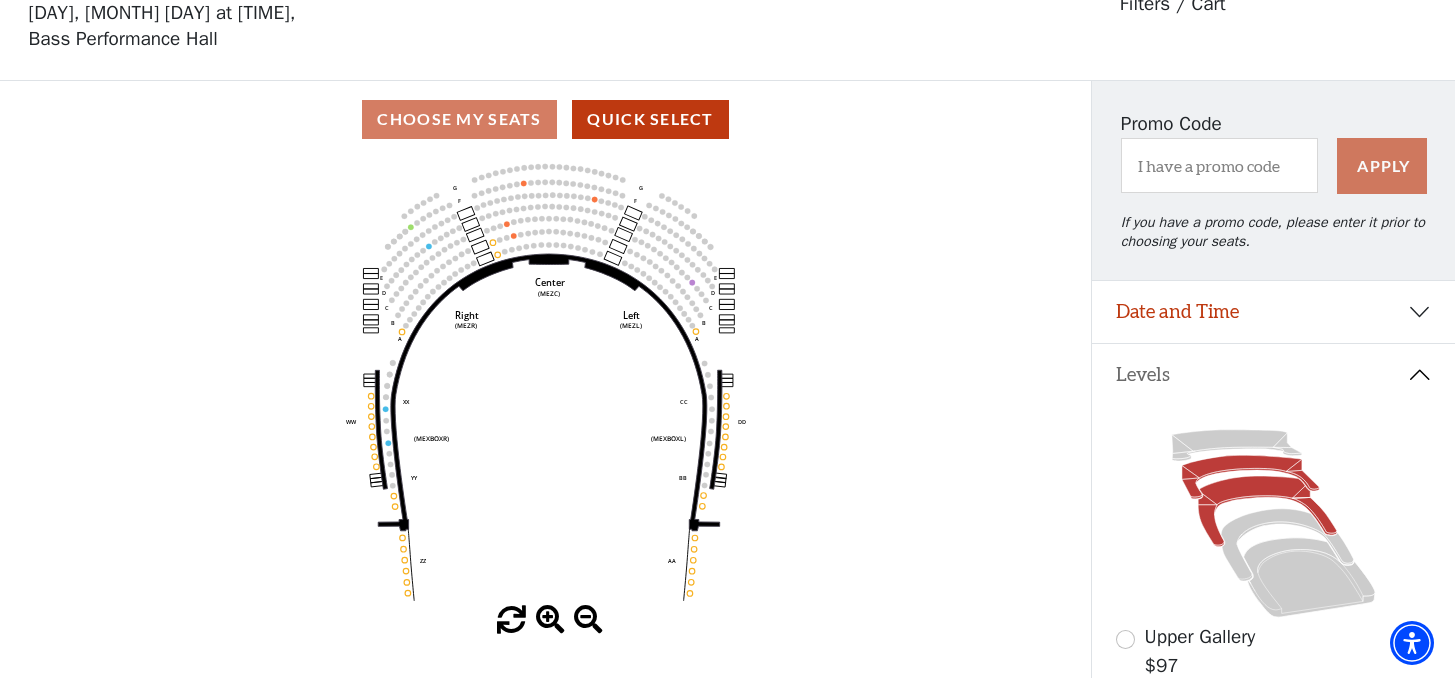click 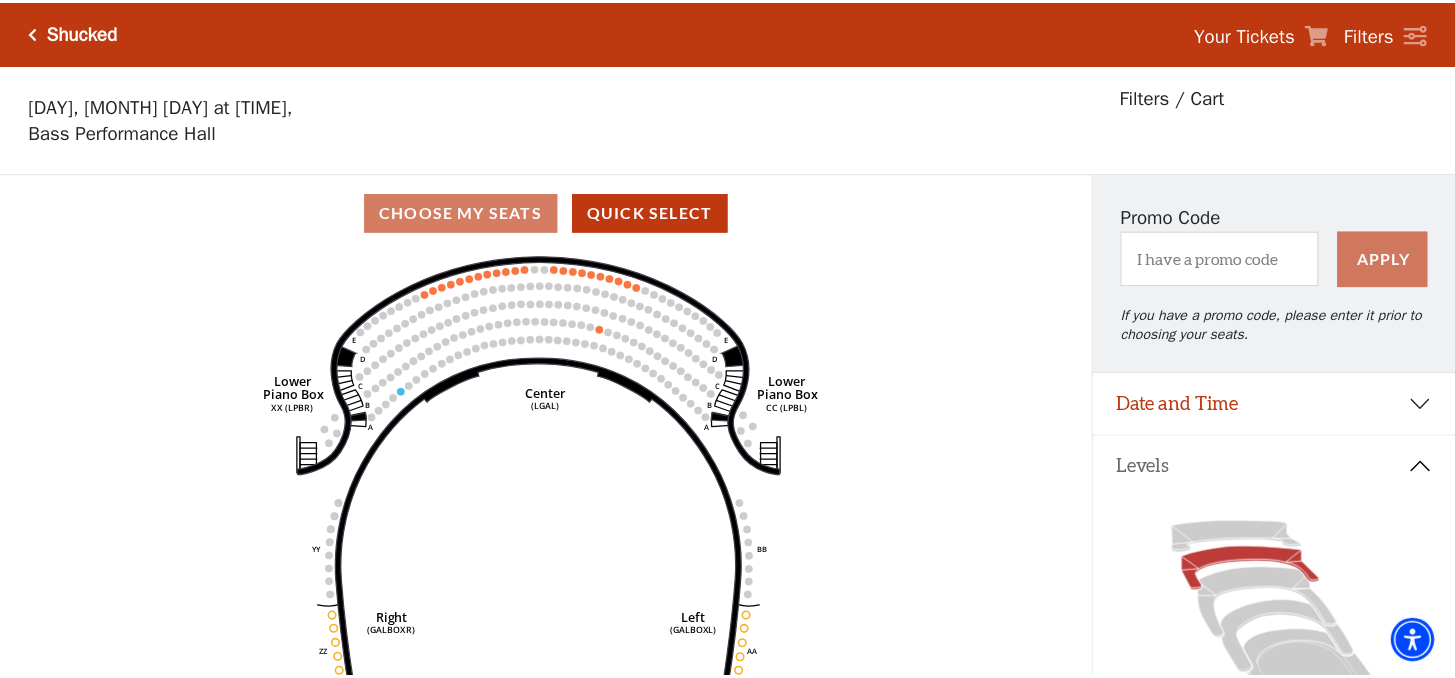 scroll, scrollTop: 93, scrollLeft: 0, axis: vertical 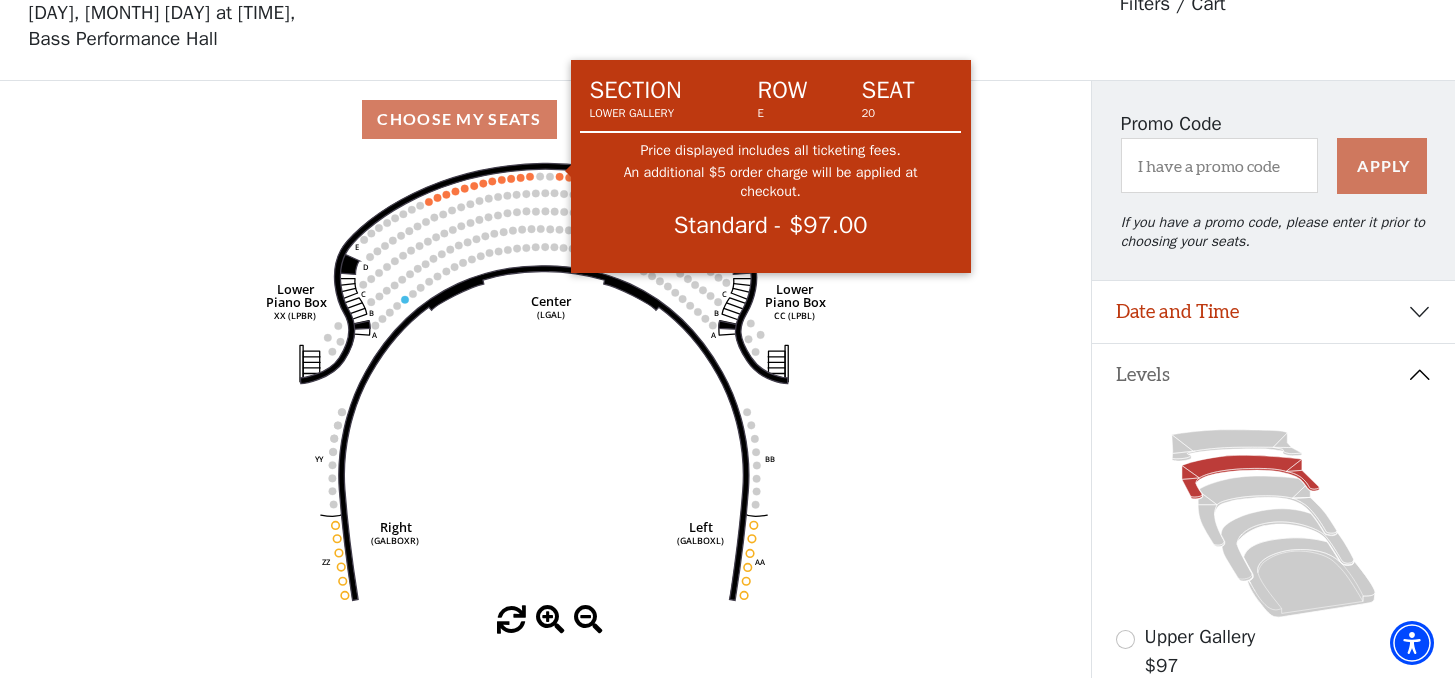 click on "Skip to main content Enable accessibility for low vision Open the accessibility menu
*{
pointer-events: fill;
}
Shucked   Your Tickets       Filters     Choose Your Own Seats
Sunday, August 3 at 6:30 PM,
Bass Performance Hall
Filters / Cart" at bounding box center [727, 246] 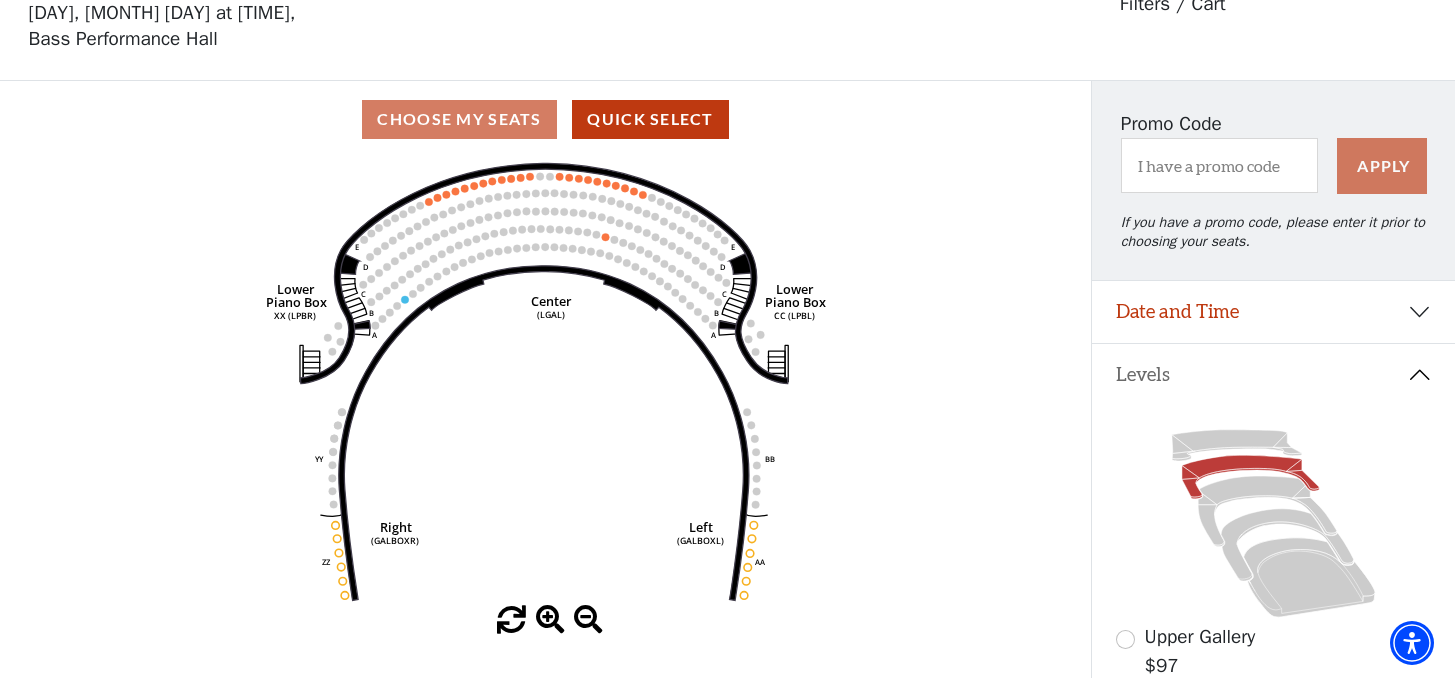 click on "Right   (GALBOXR)   E   D   C   B   A   E   D   C   B   A   YY   ZZ   Left   (GALBOXL)   BB   AA   Center   Lower   Piano Box   (LGAL)   CC (LPBL)   Lower   Piano Box   XX (LPBR)" 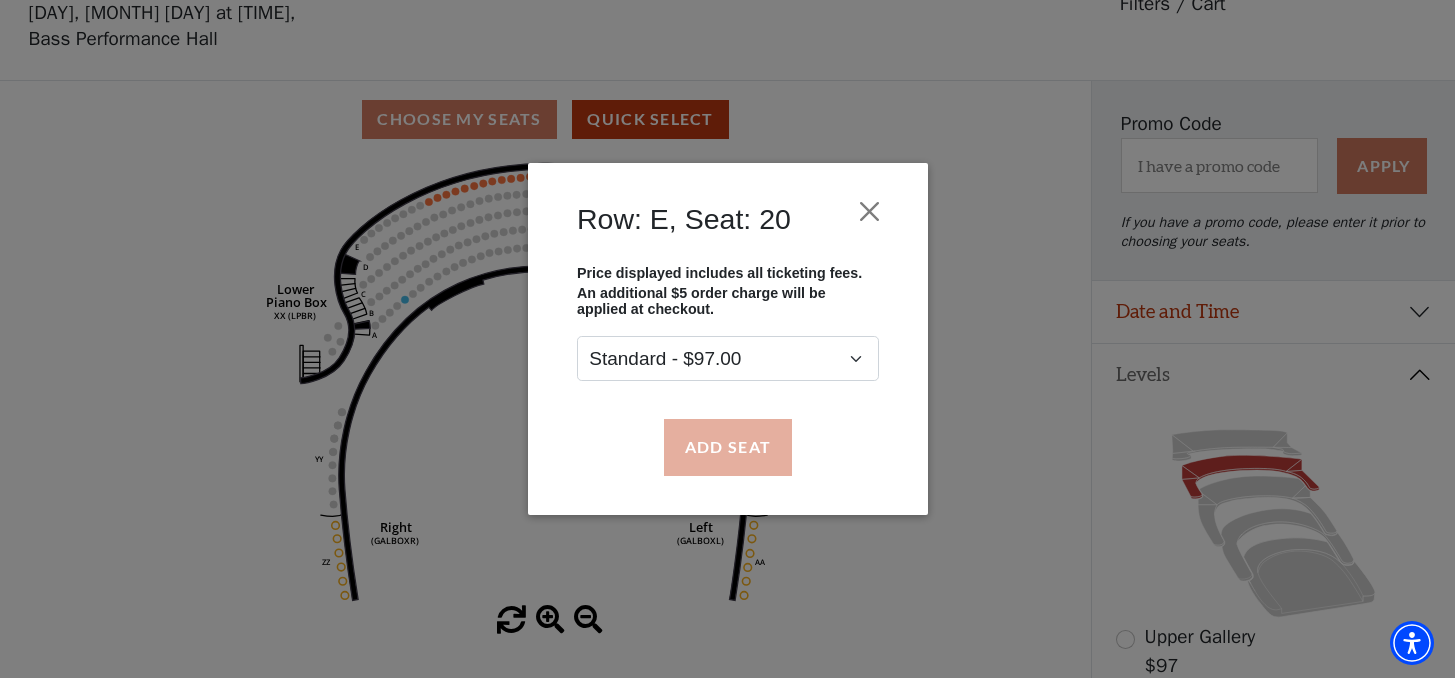click on "Add Seat" at bounding box center [727, 447] 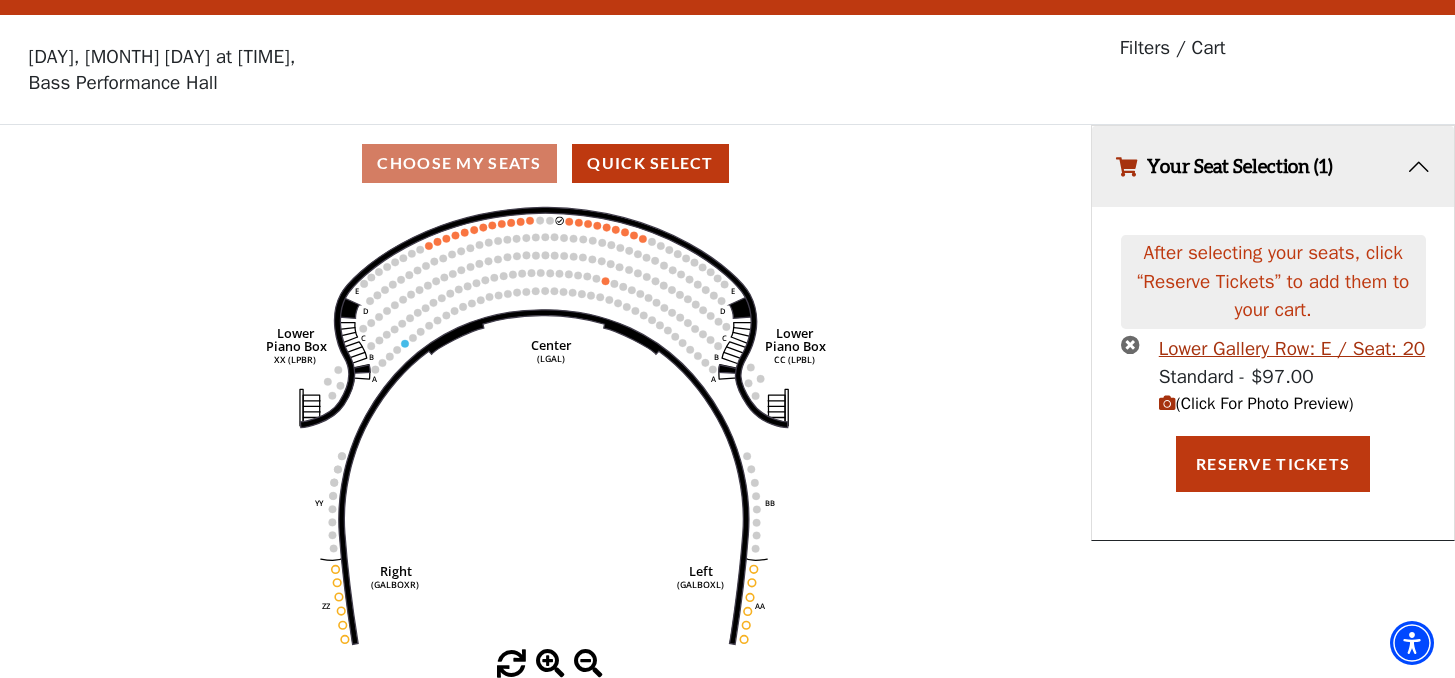scroll, scrollTop: 0, scrollLeft: 0, axis: both 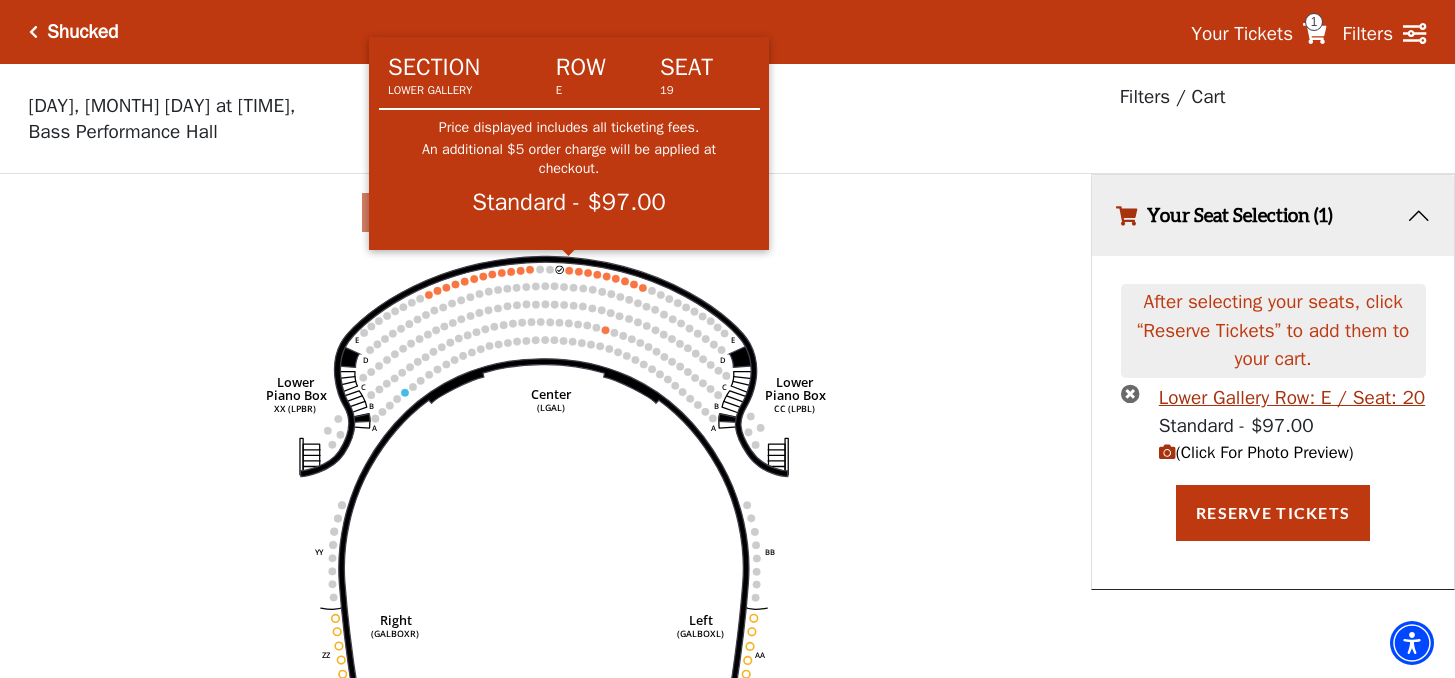 click 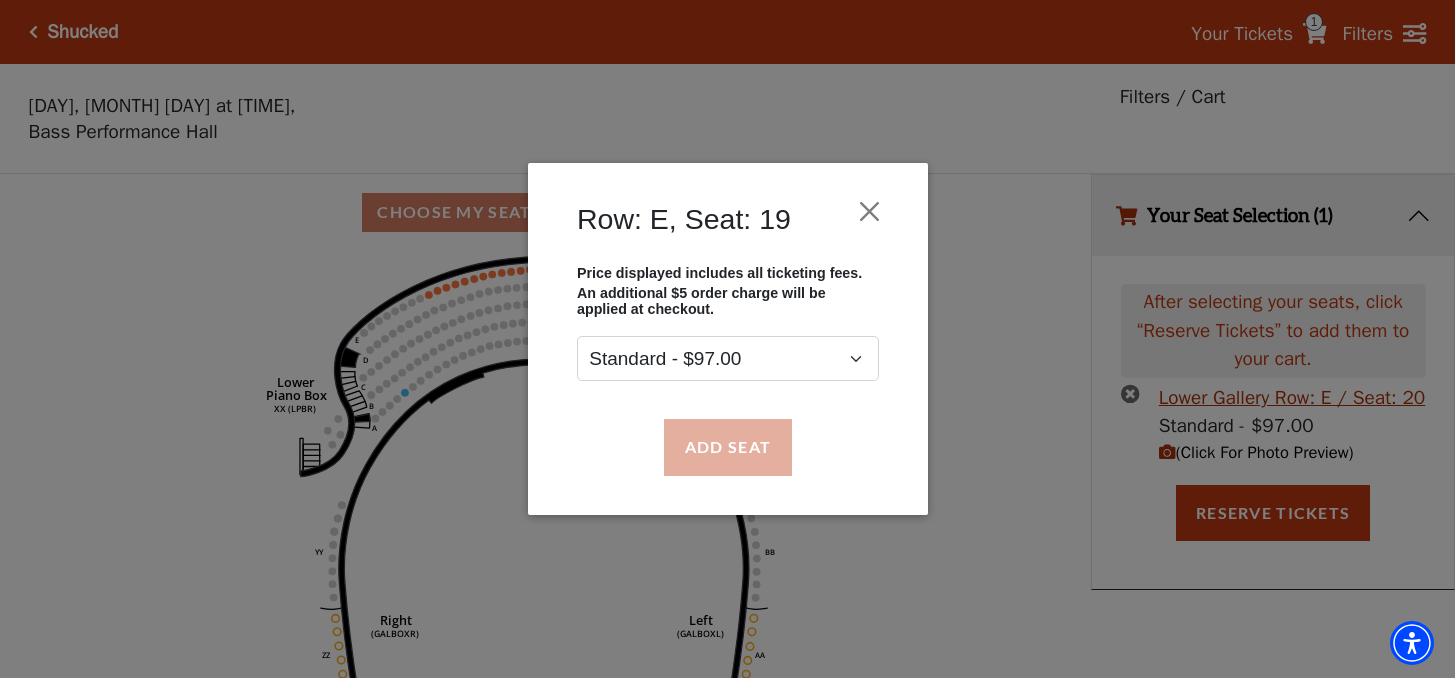 click on "Add Seat" at bounding box center [727, 447] 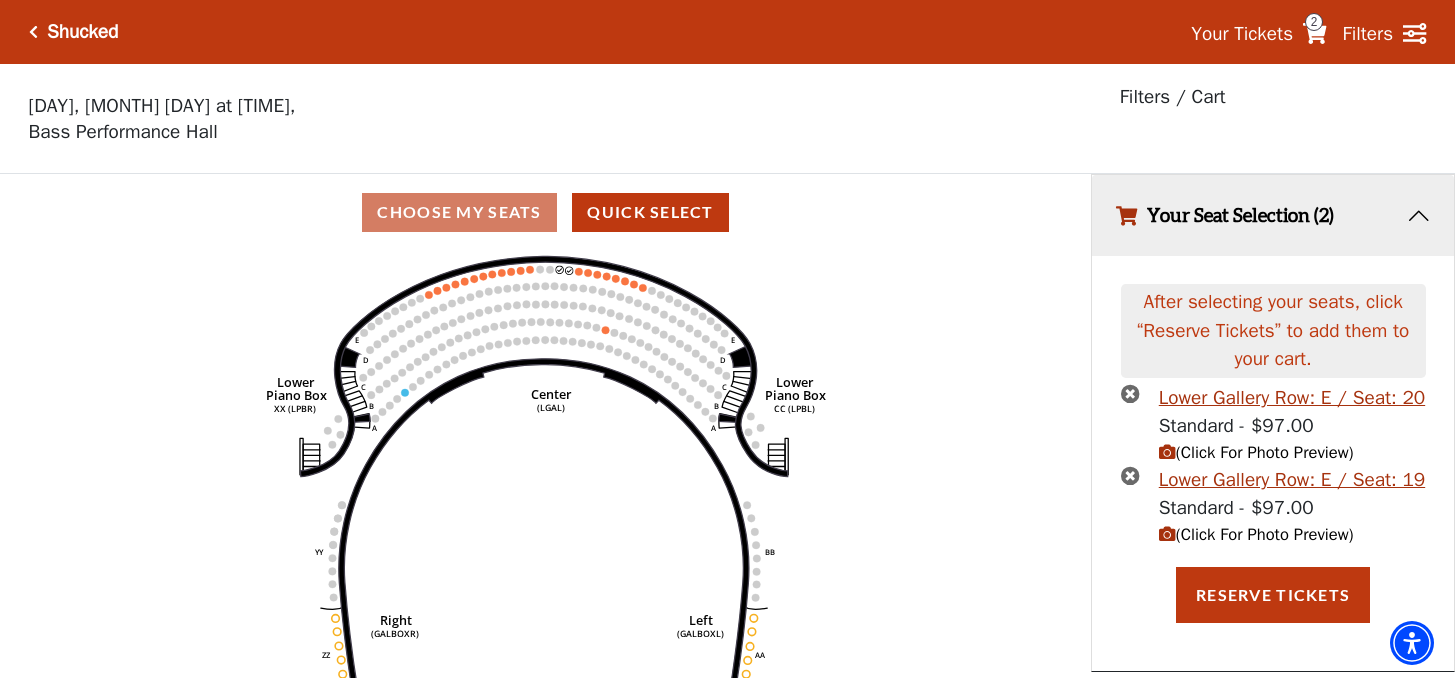click 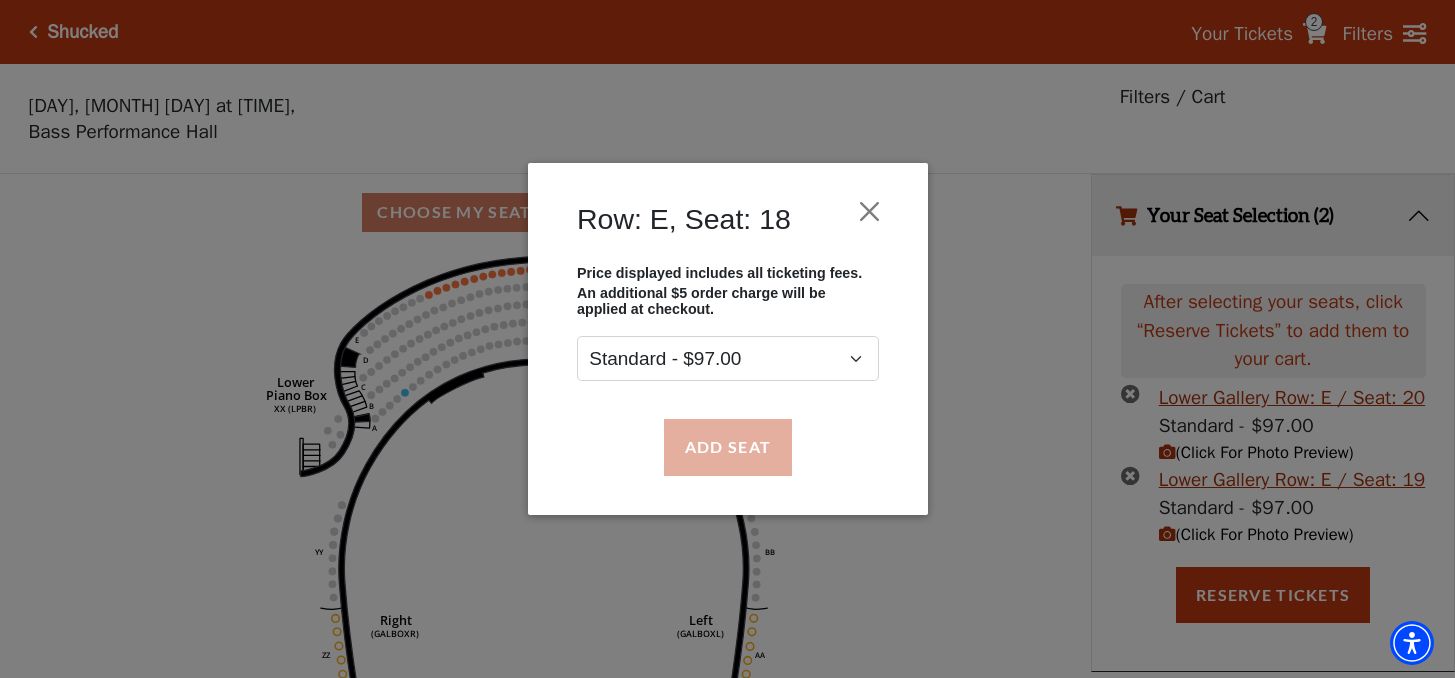 click on "Add Seat" at bounding box center (727, 447) 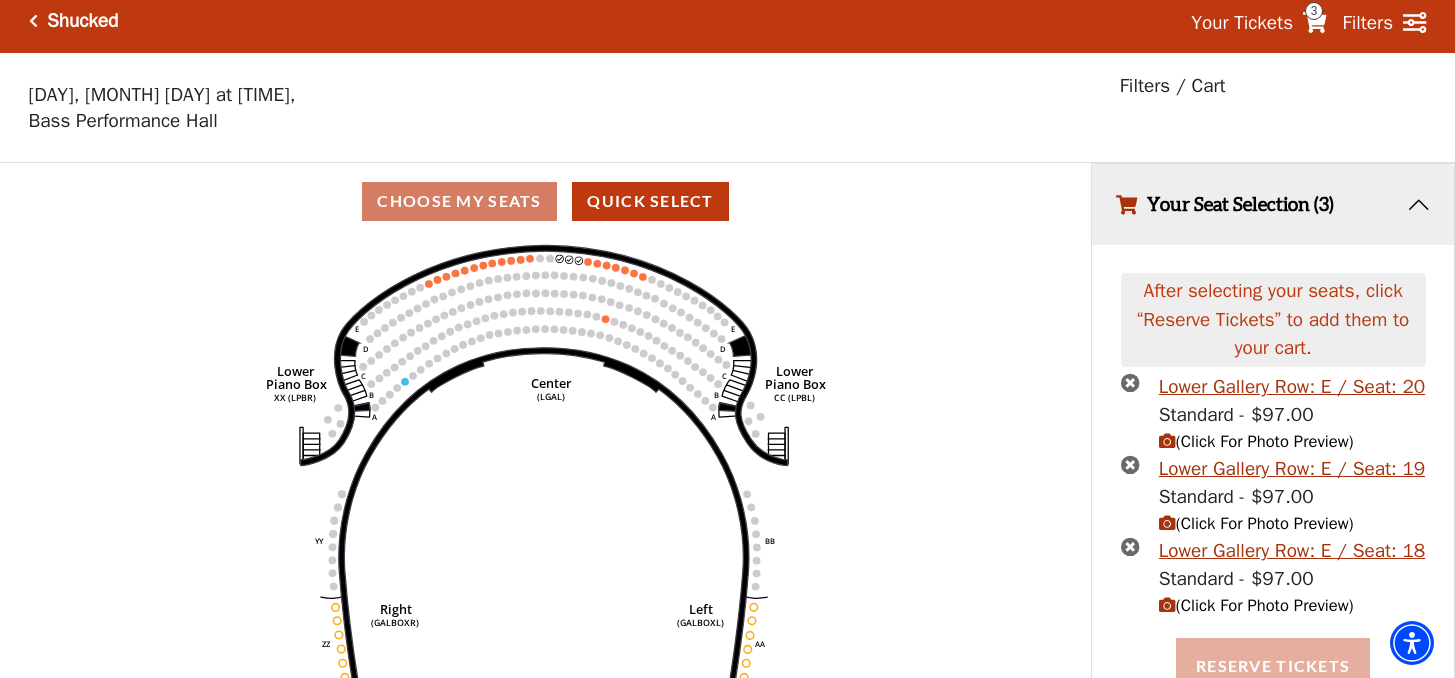 click on "Reserve Tickets" at bounding box center (1273, 666) 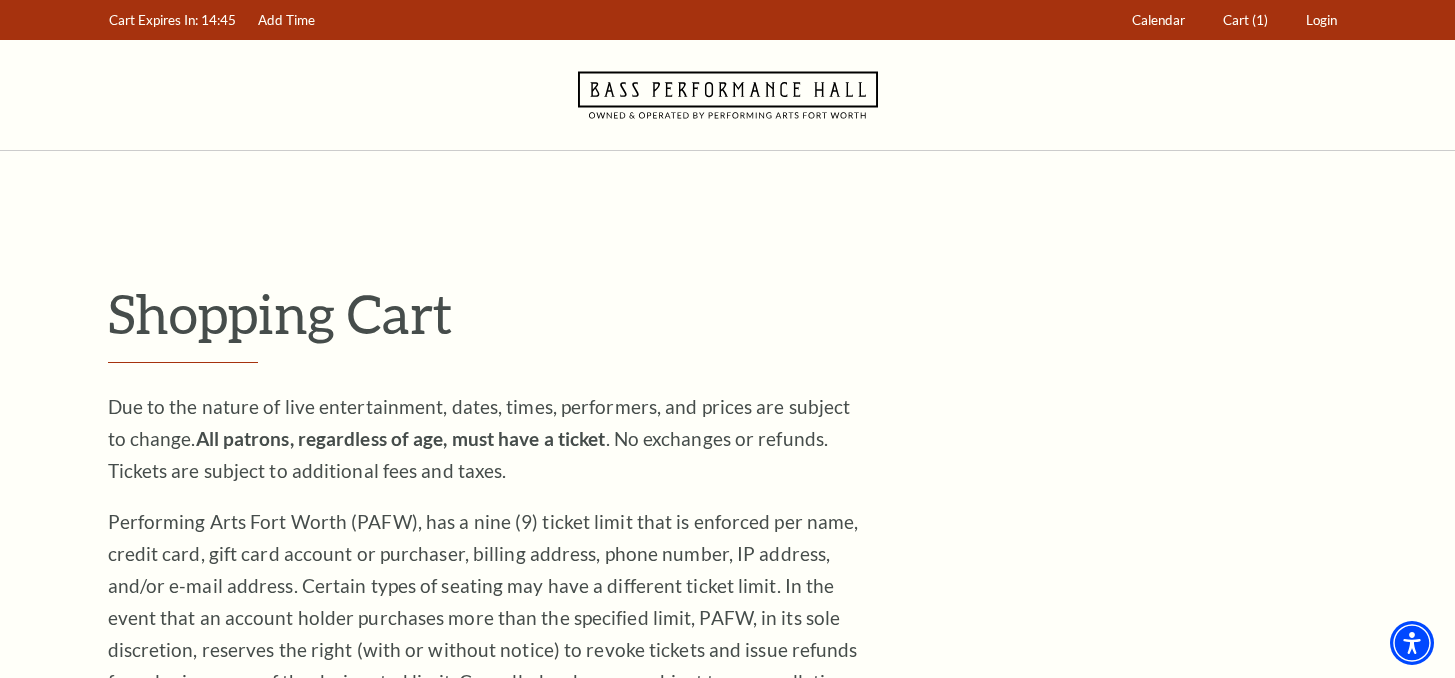click on "Shopping Cart
Due to the nature of live entertainment, dates, times, performers, and prices are subject to change.  All patrons, regardless of age, must have a ticket . No exchanges or refunds. Tickets are subject to additional fees and taxes.
Performing Arts Fort Worth (PAFW), has a nine (9) ticket limit that is enforced per name, credit card, gift card account or purchaser, billing address, phone number, IP address, and/or e-mail address. Certain types of seating may have a different ticket limit. In the event that an account holder purchases more than the specified limit, PAFW, in its sole discretion, reserves the right (with or without notice) to revoke tickets and issue refunds for sales in excess of the designated limit. Cancelled orders are subject to a cancellation fee." at bounding box center (728, 1374) 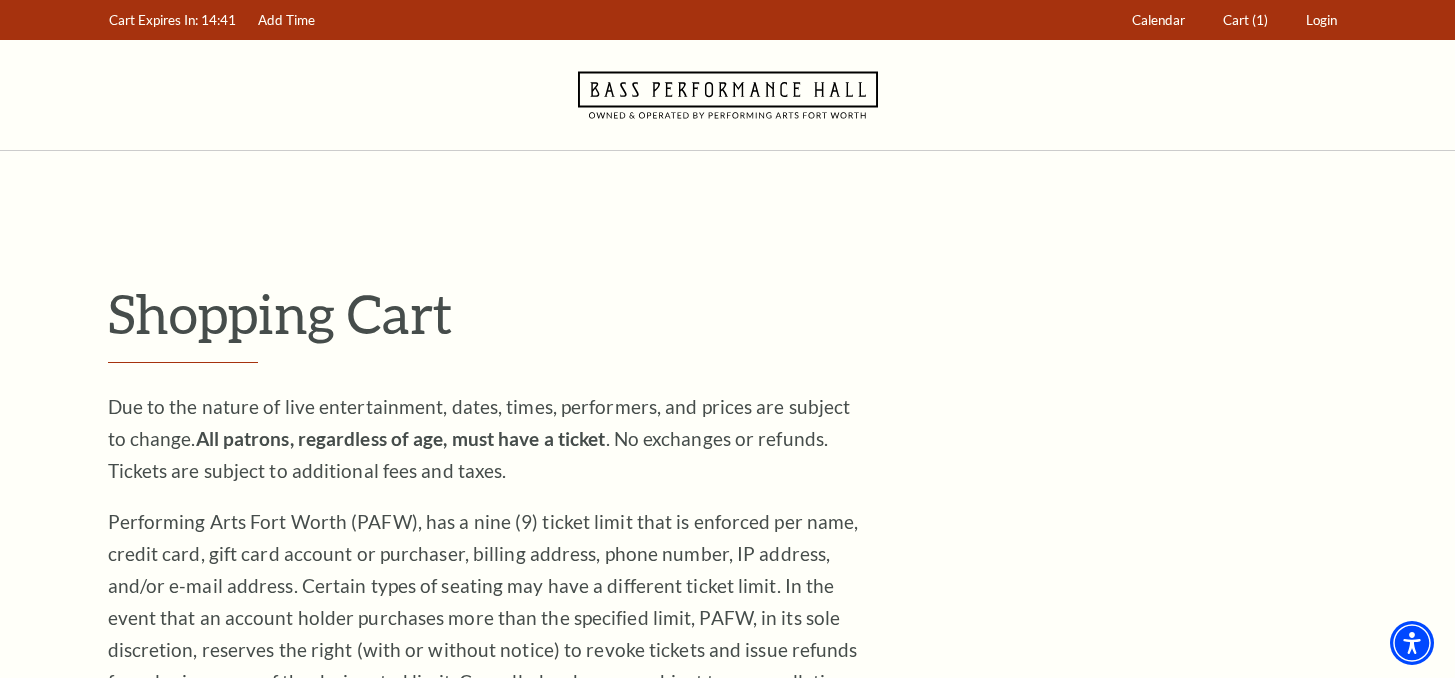 scroll, scrollTop: 0, scrollLeft: 0, axis: both 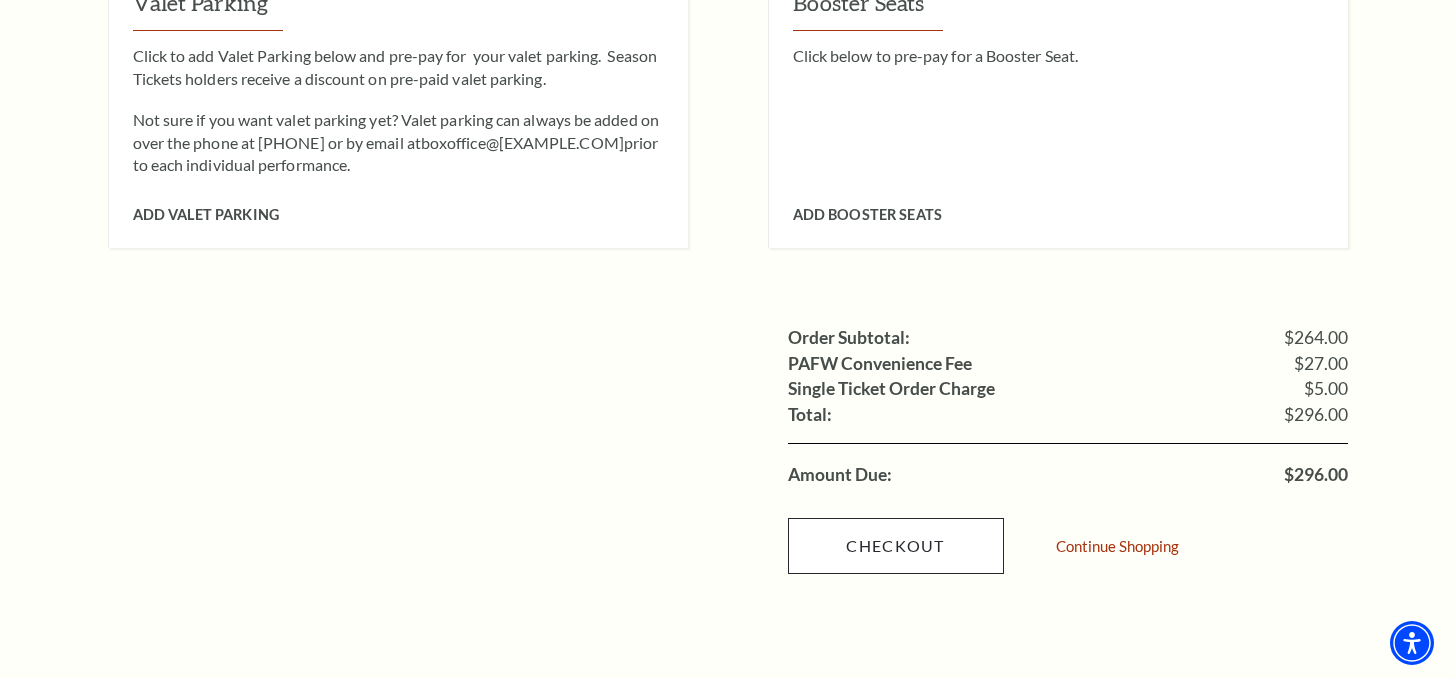 click on "Checkout" at bounding box center (896, 546) 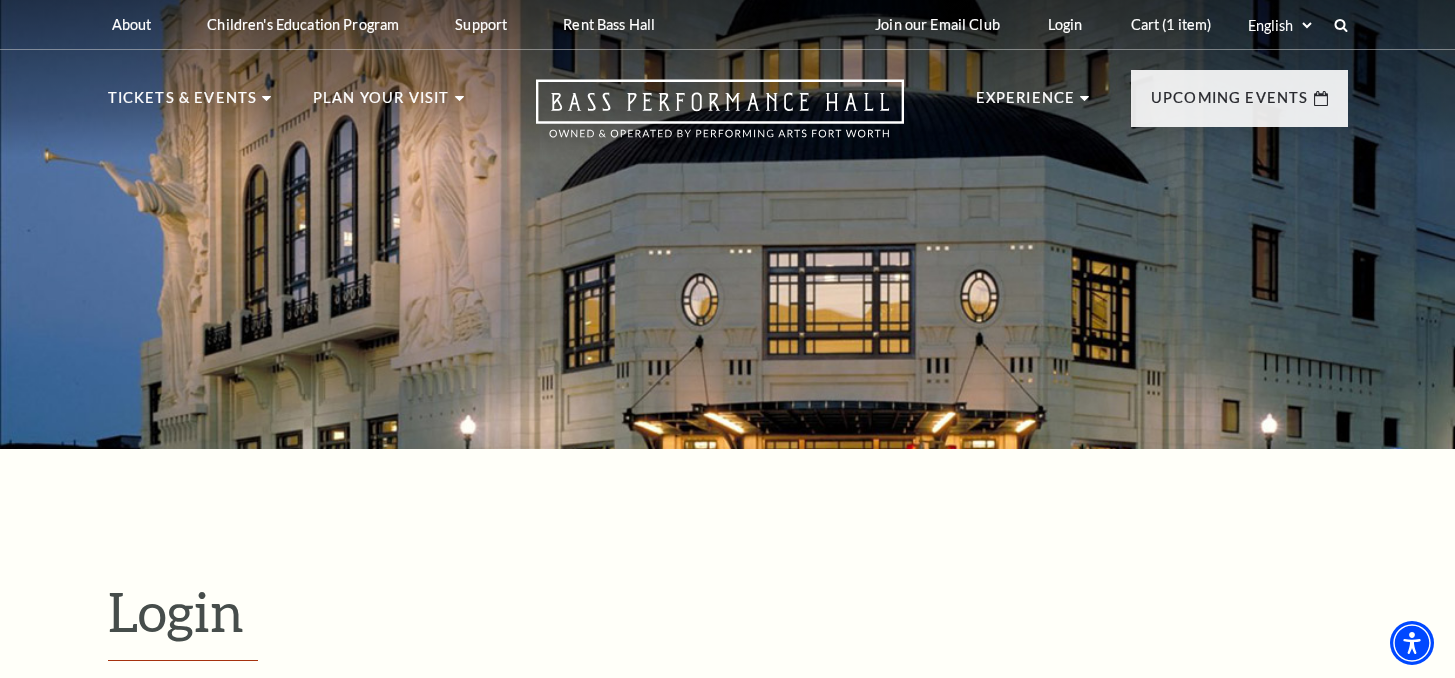 scroll, scrollTop: 479, scrollLeft: 0, axis: vertical 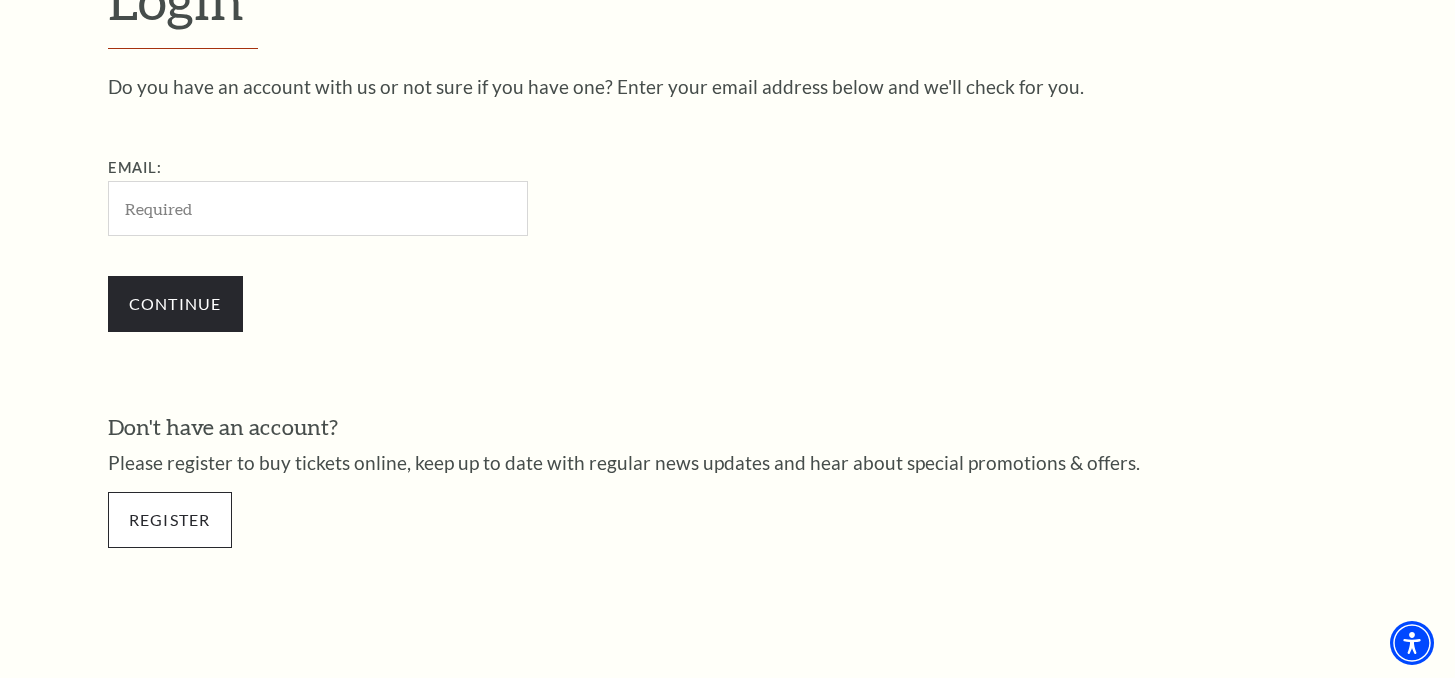 click on "Register" at bounding box center (170, 520) 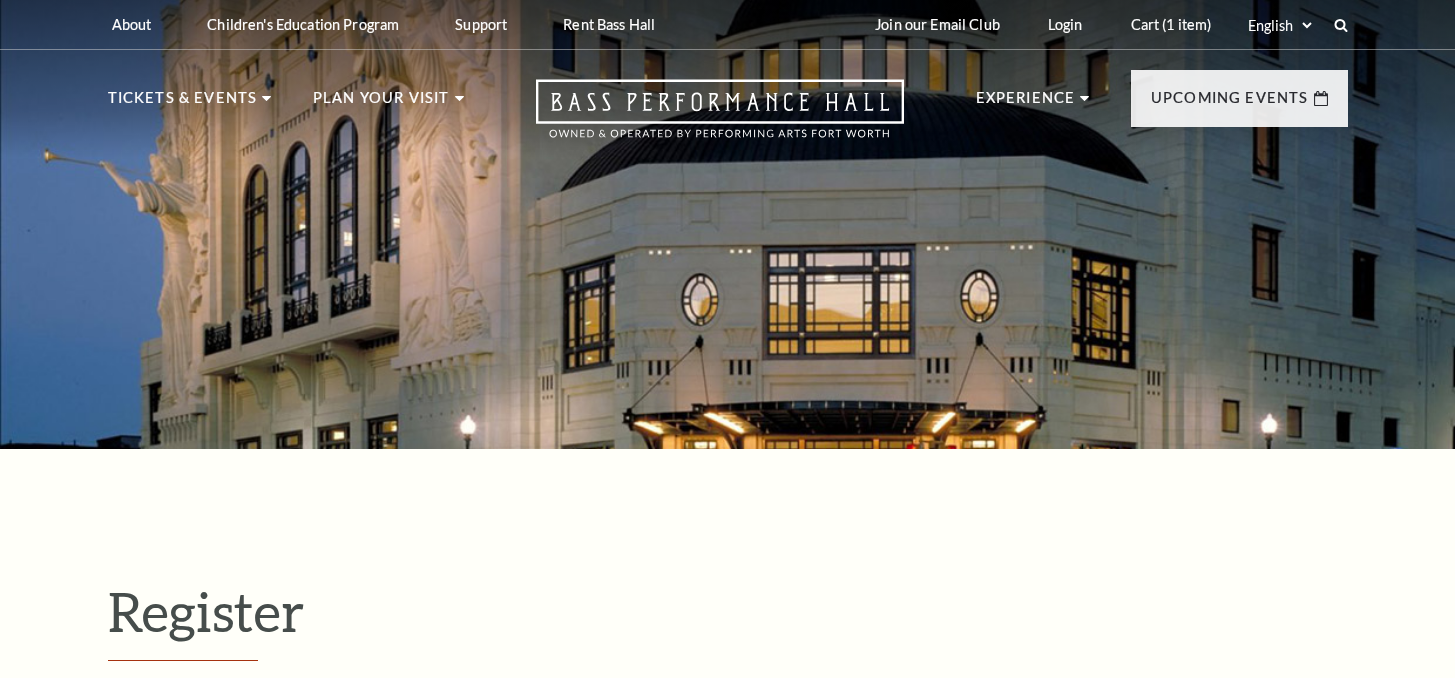 select on "1" 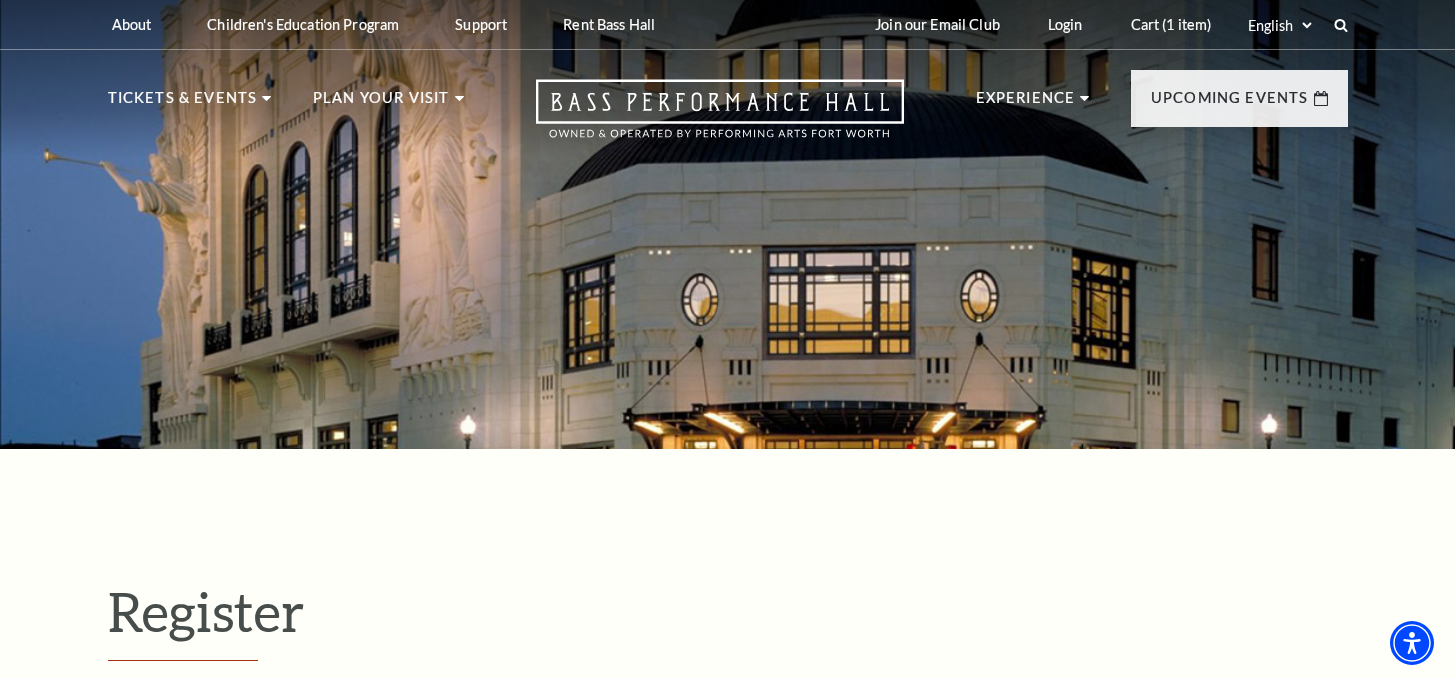 scroll, scrollTop: 0, scrollLeft: 0, axis: both 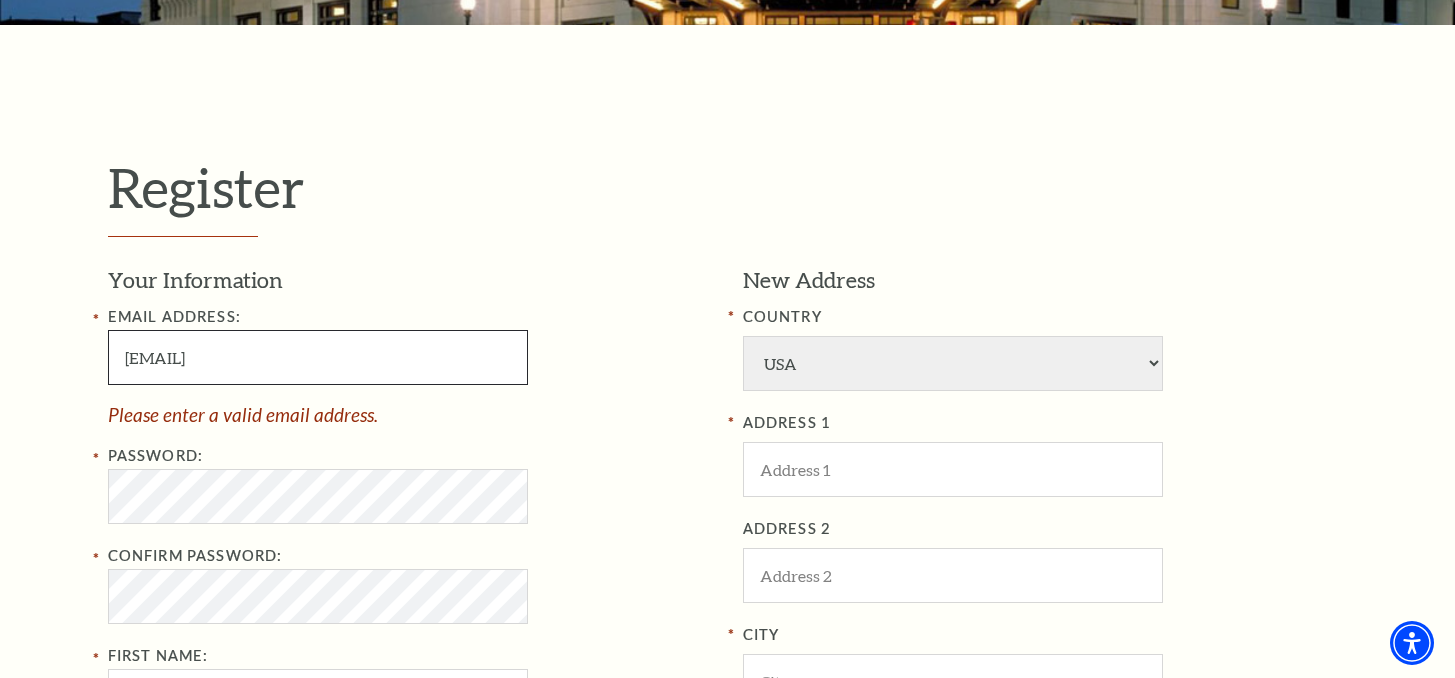 paste on "six25.biz" 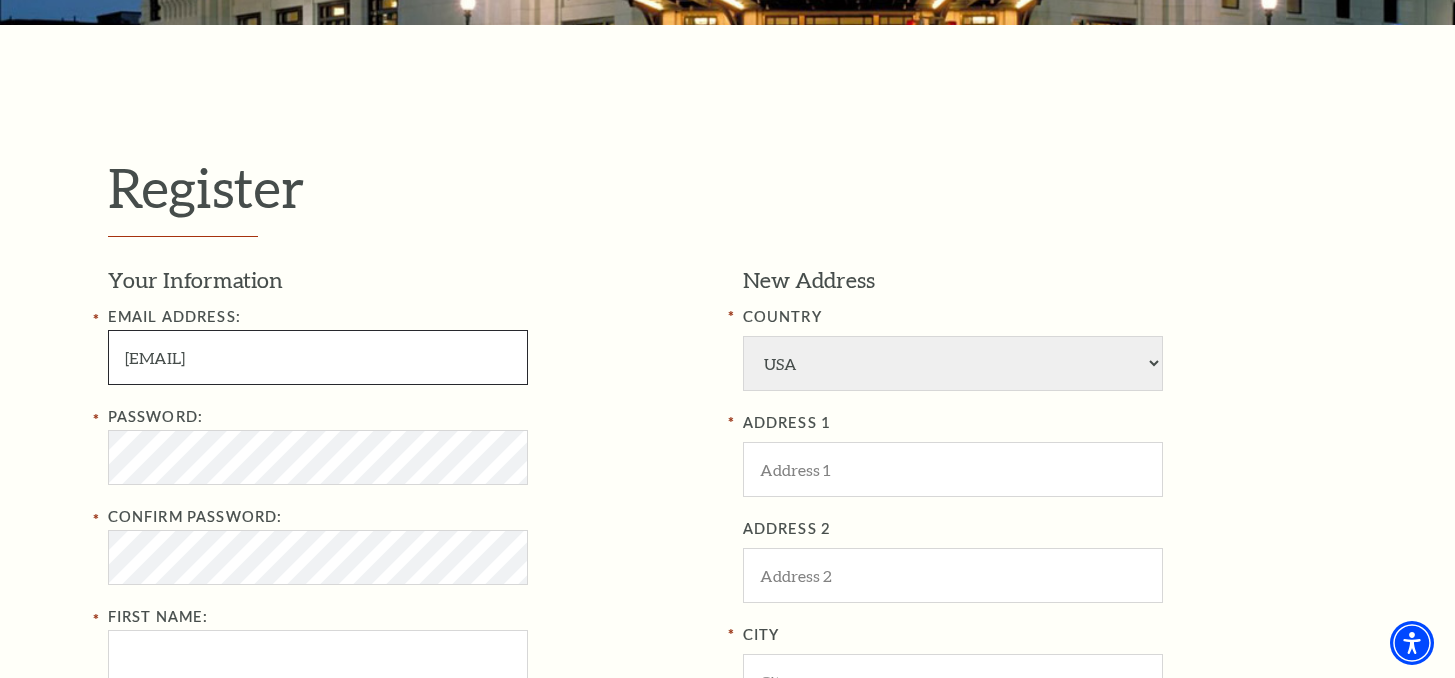 type on "terrimatsen@six25.biz" 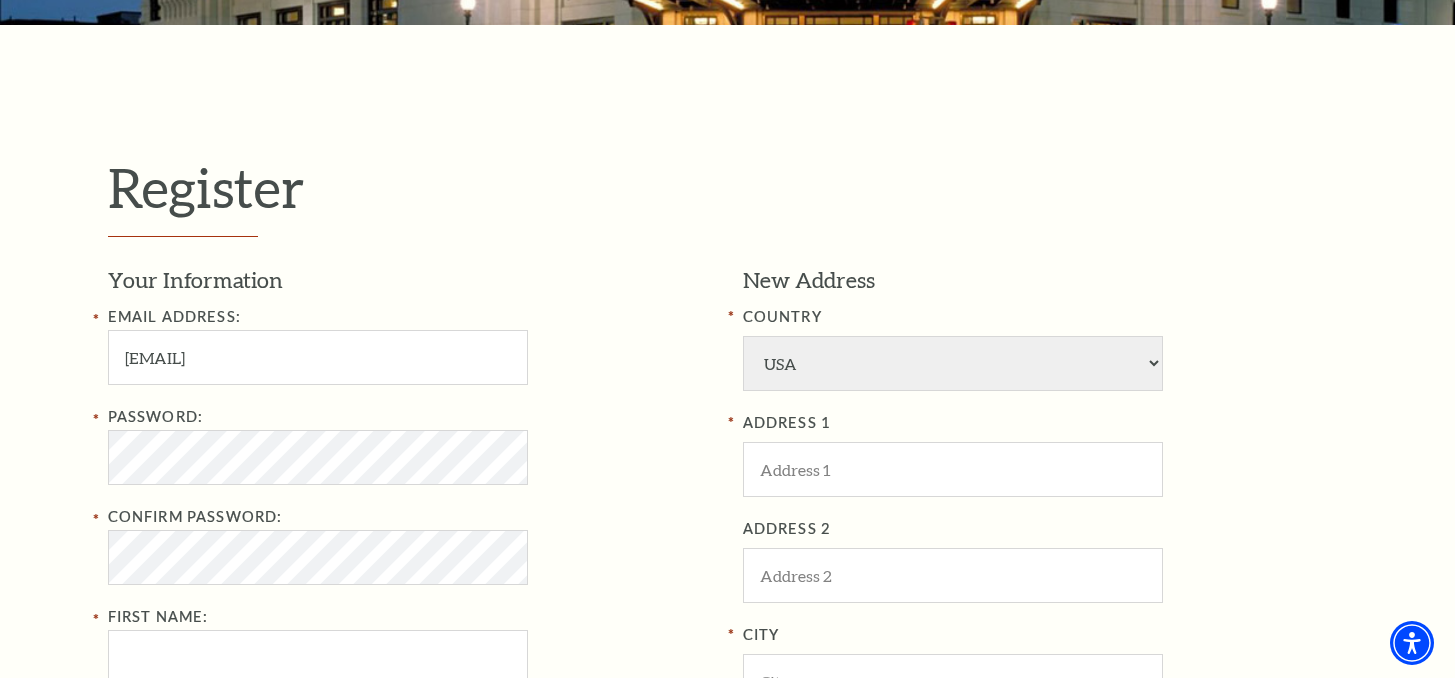 click on "Password:       Confirm Password:       First Name:" at bounding box center (410, 545) 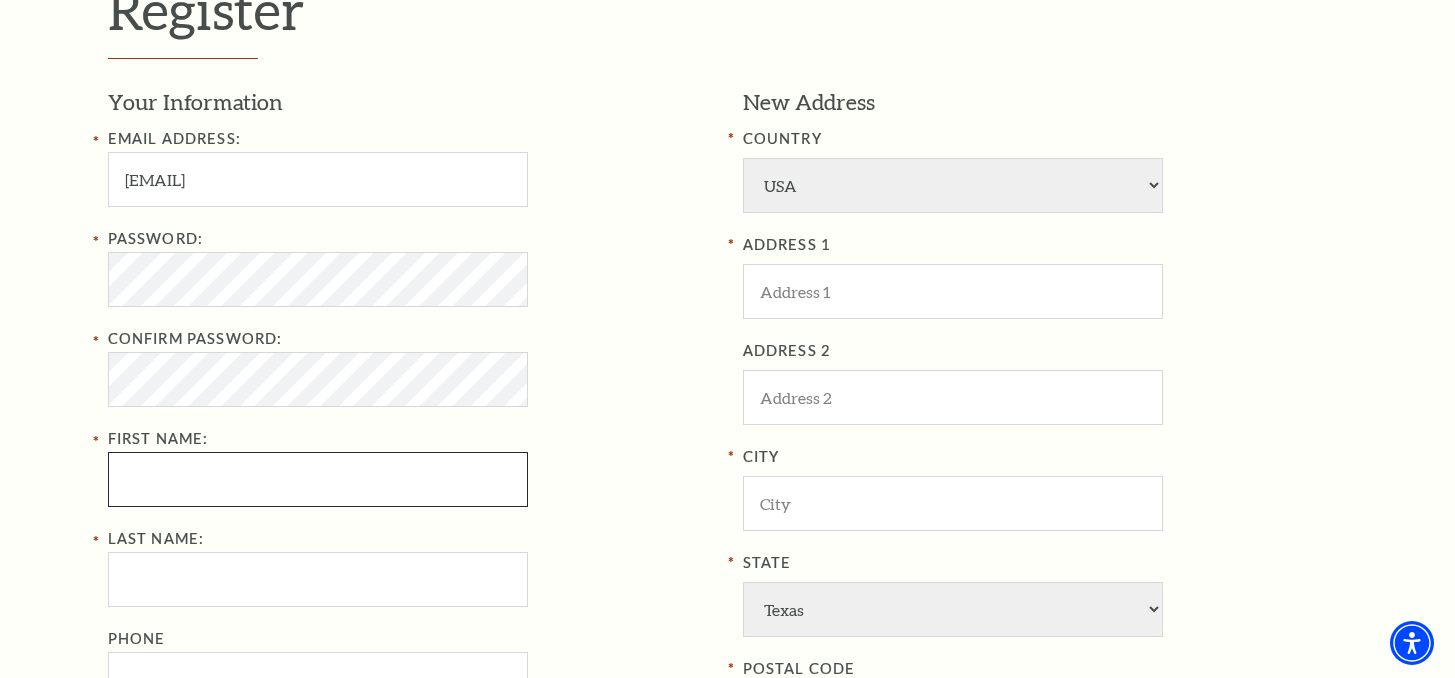 scroll, scrollTop: 603, scrollLeft: 0, axis: vertical 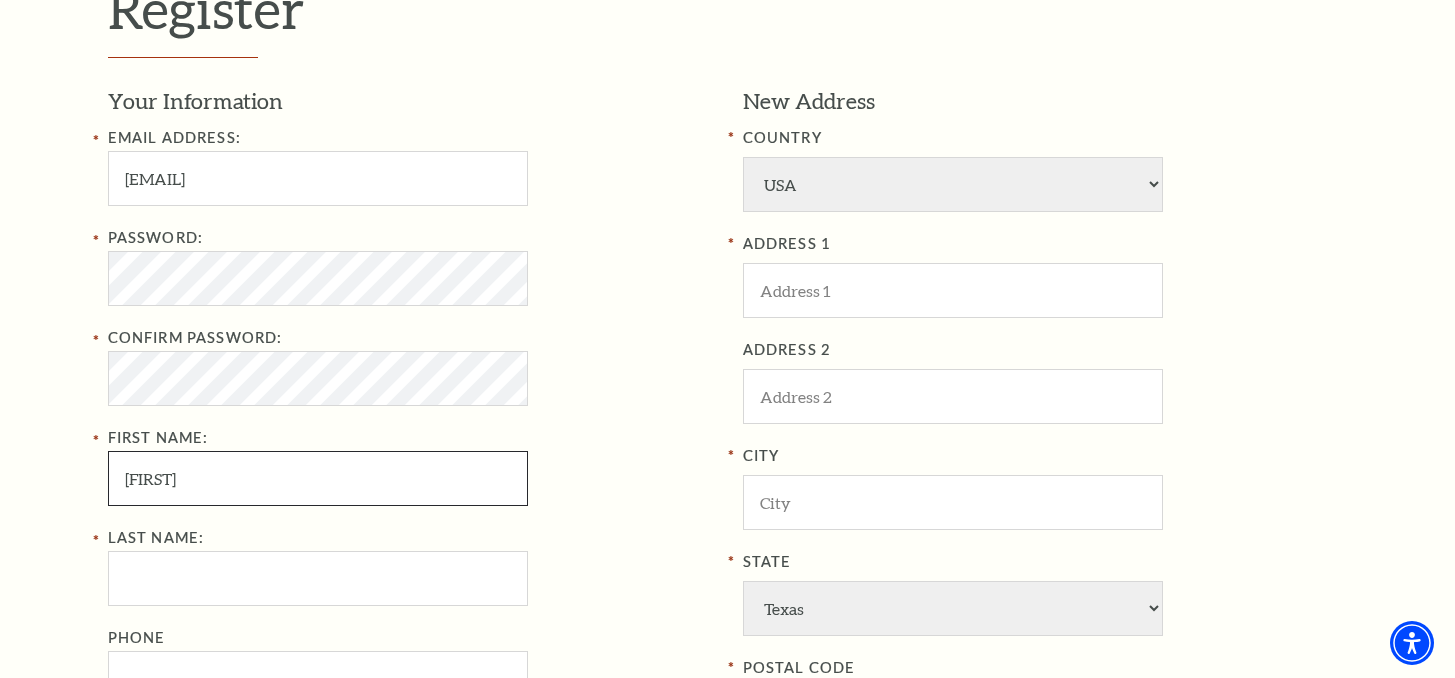 type on "Terri" 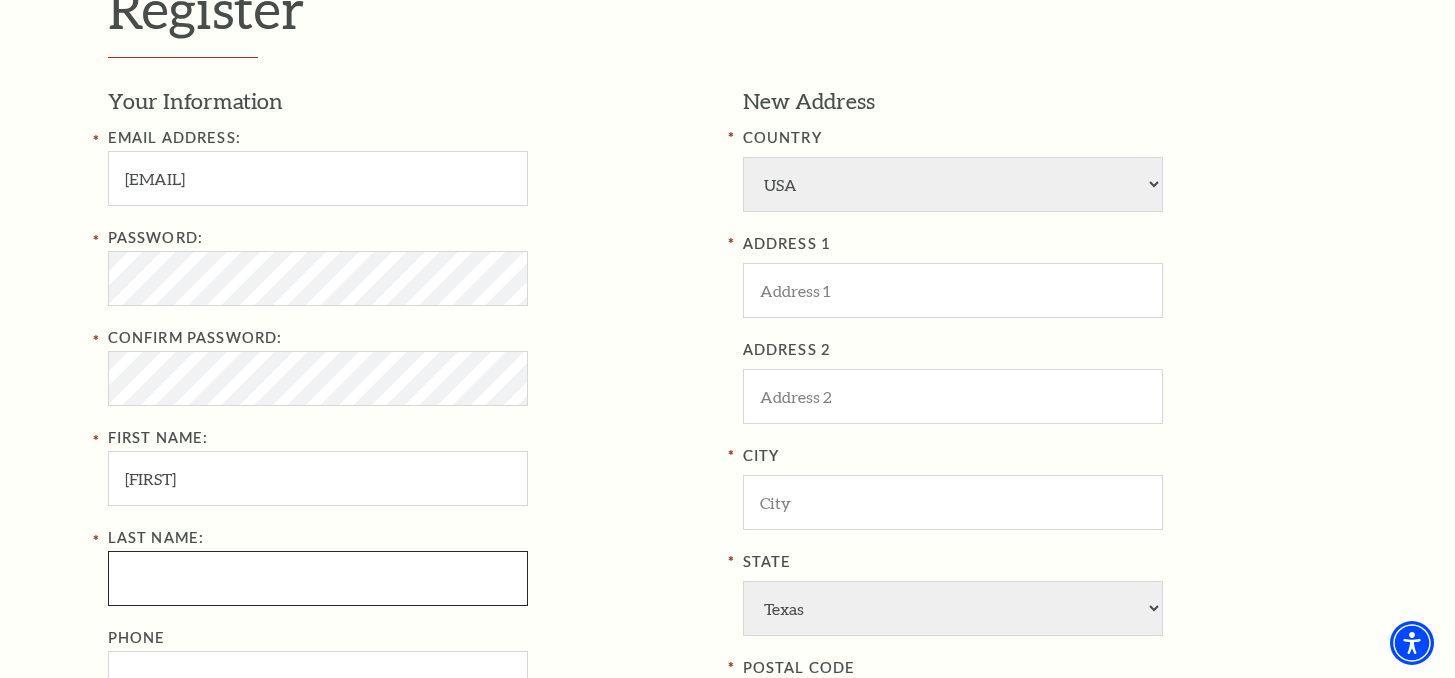 type on "m" 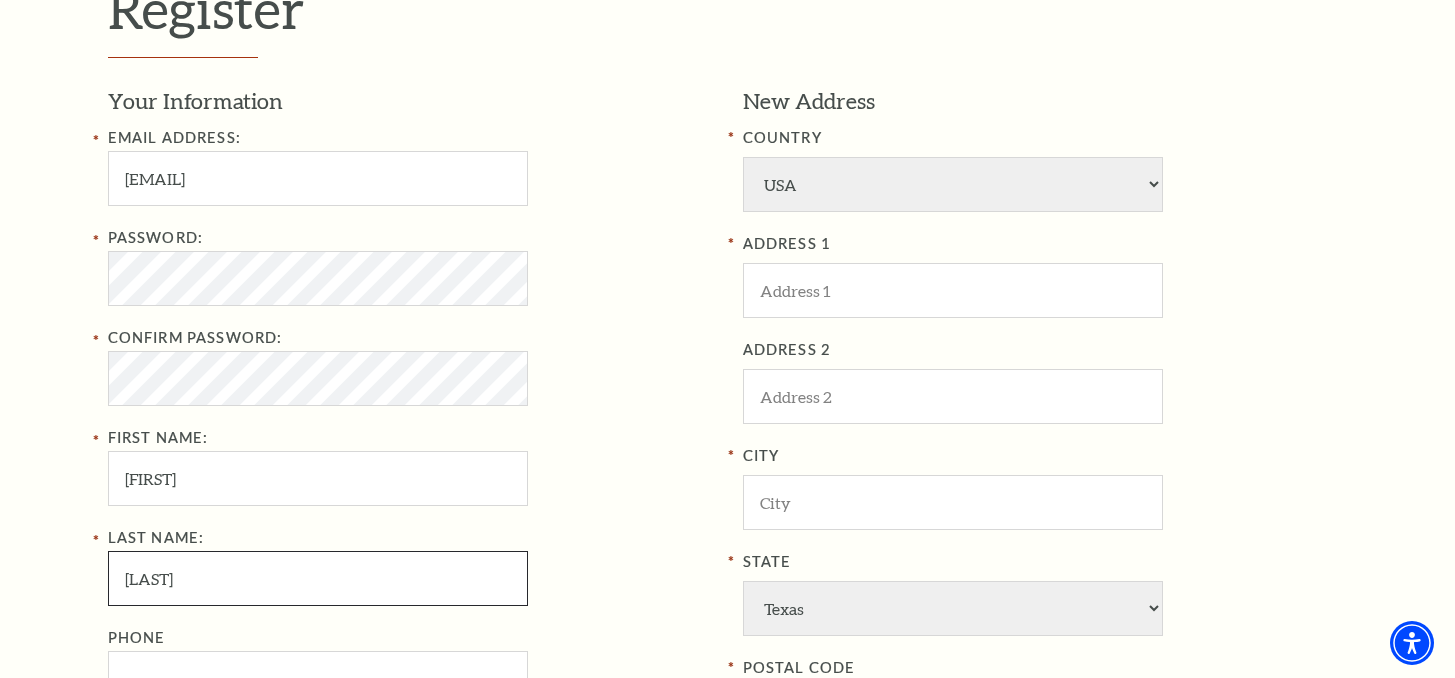 scroll, scrollTop: 726, scrollLeft: 0, axis: vertical 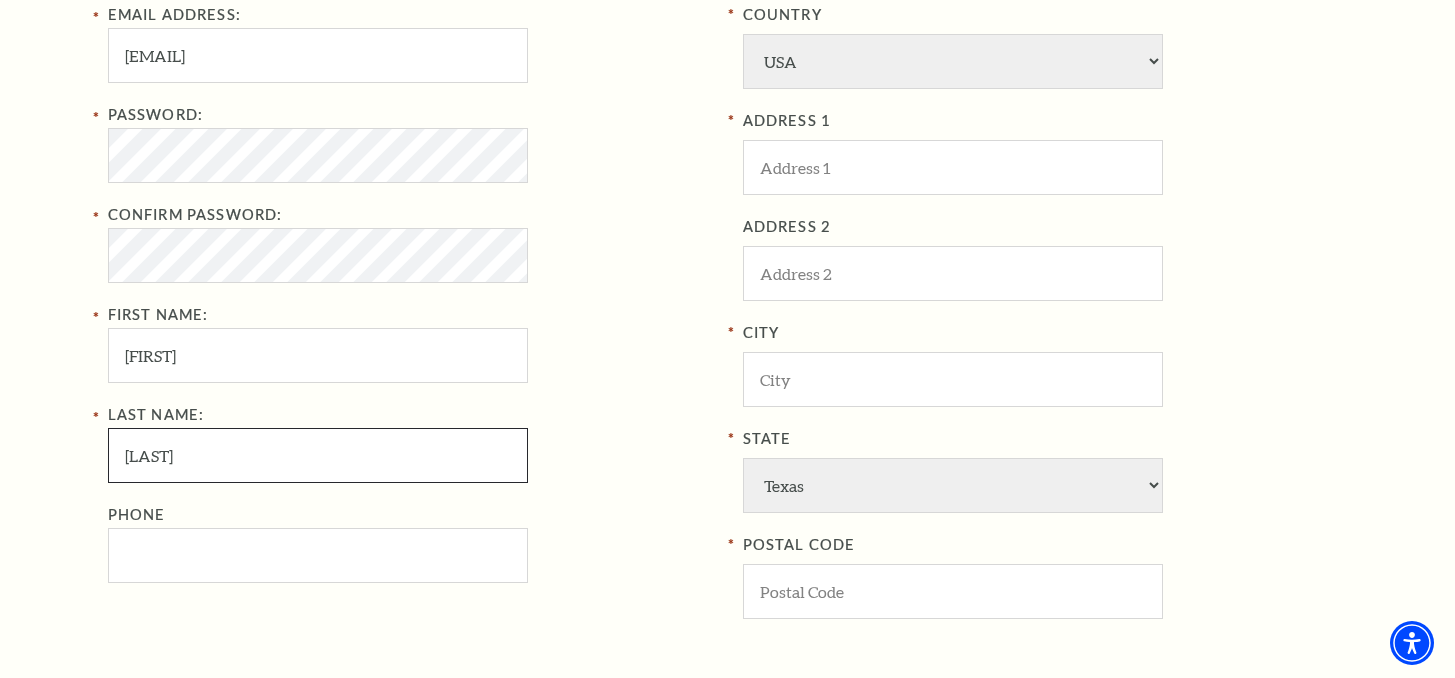 type on "Matsen" 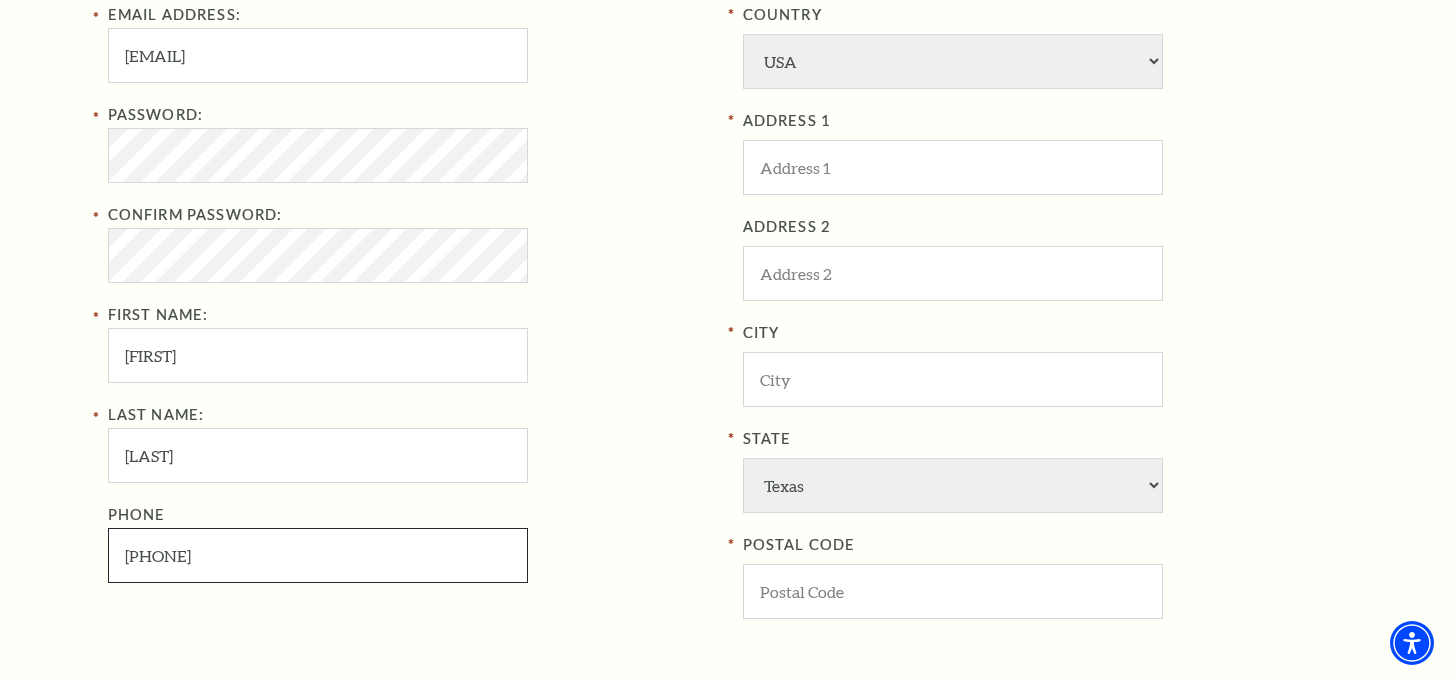 type on "248-345-5356" 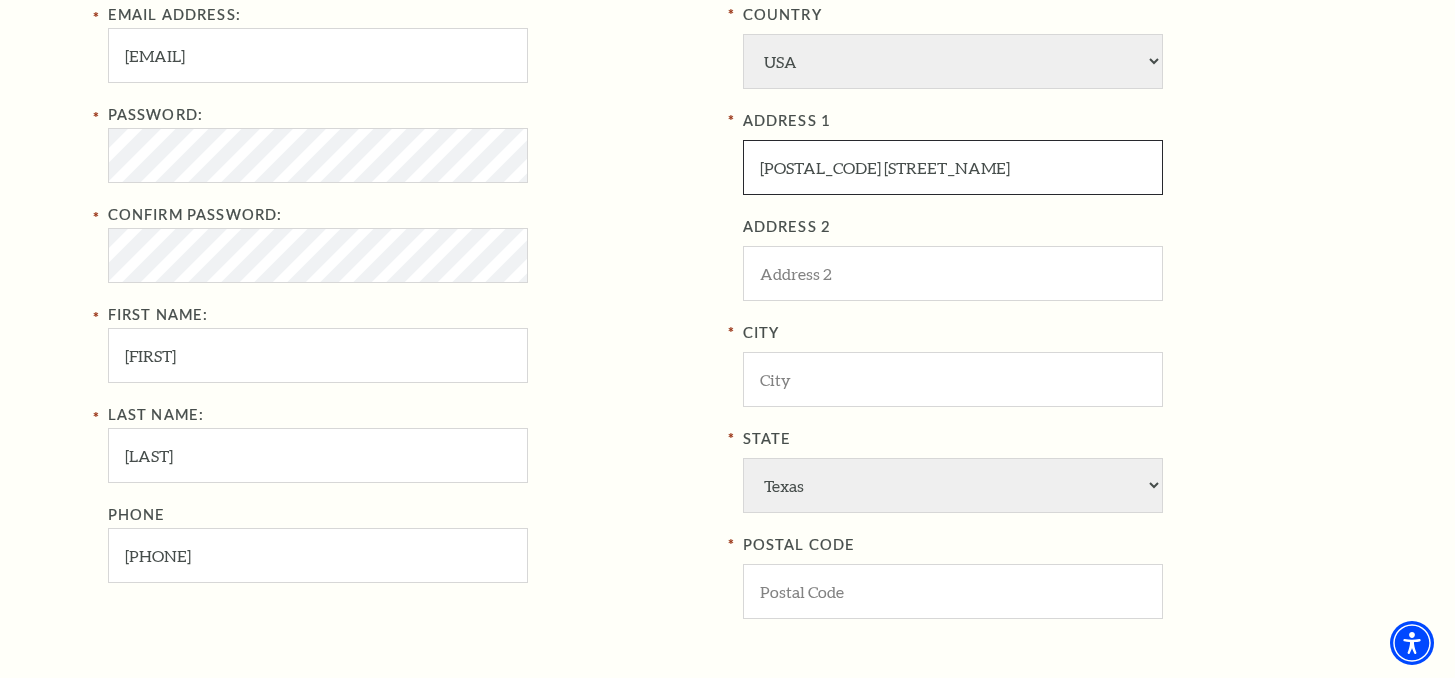 type on "57360 Elk Run W" 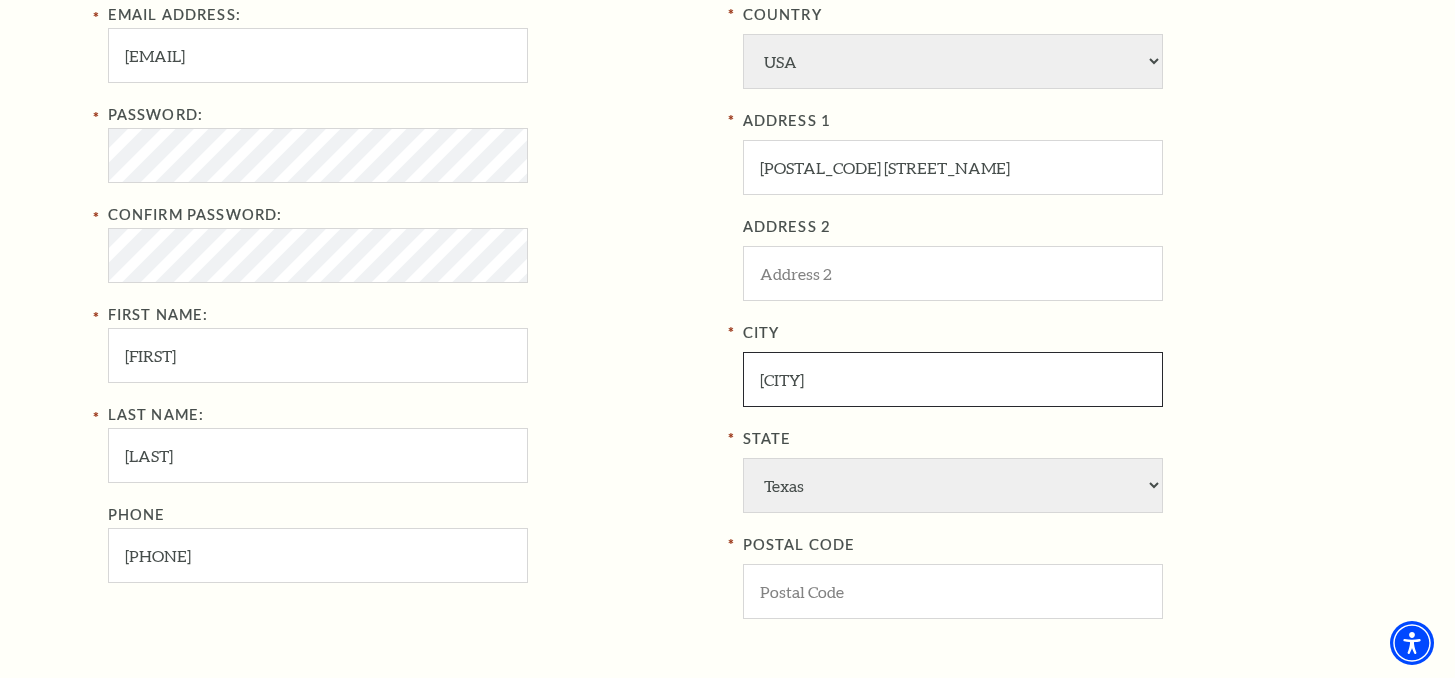 type on "New Hudson" 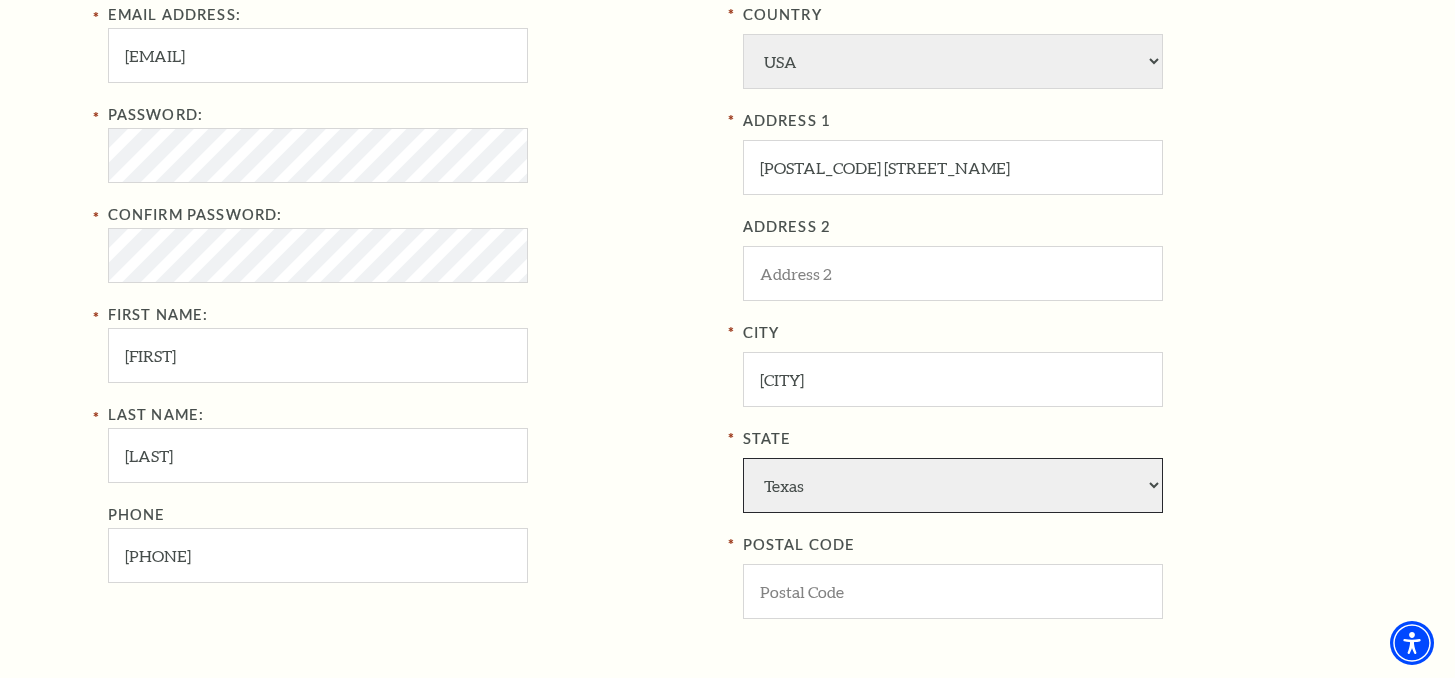 select on "MI" 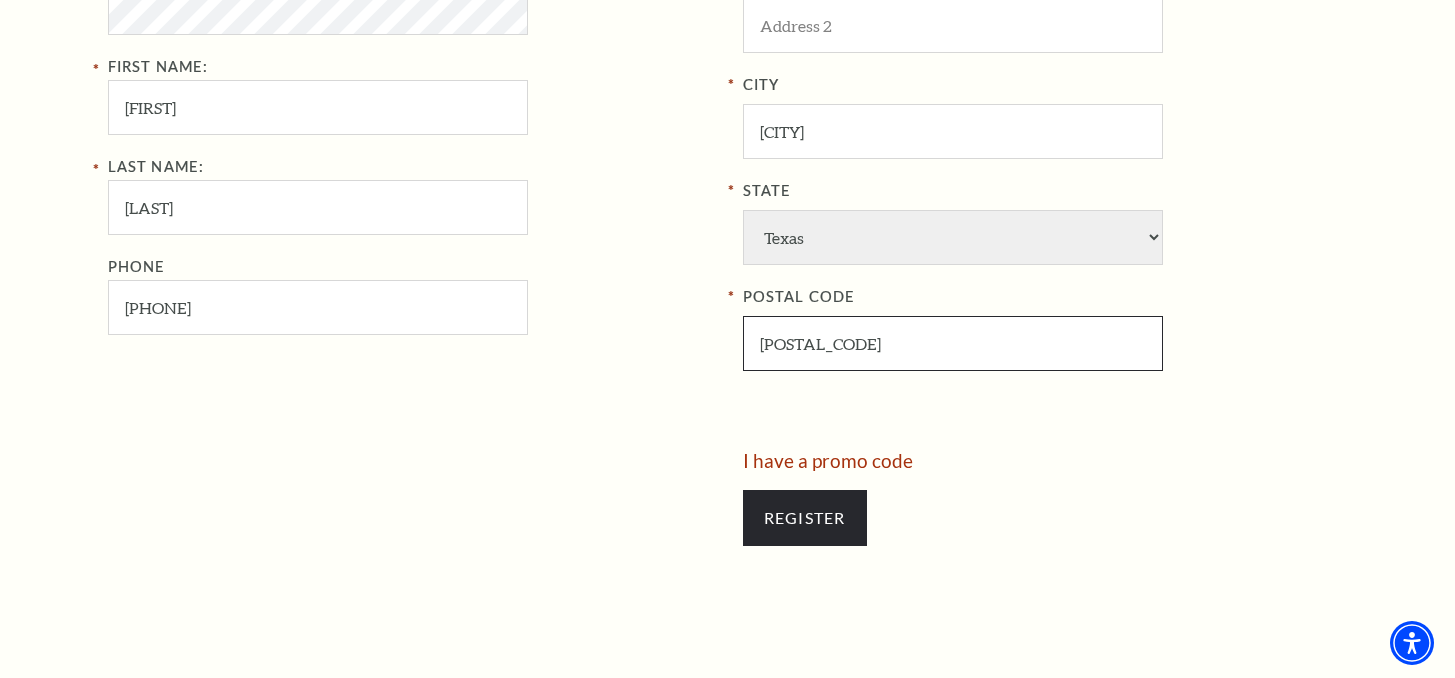 scroll, scrollTop: 979, scrollLeft: 0, axis: vertical 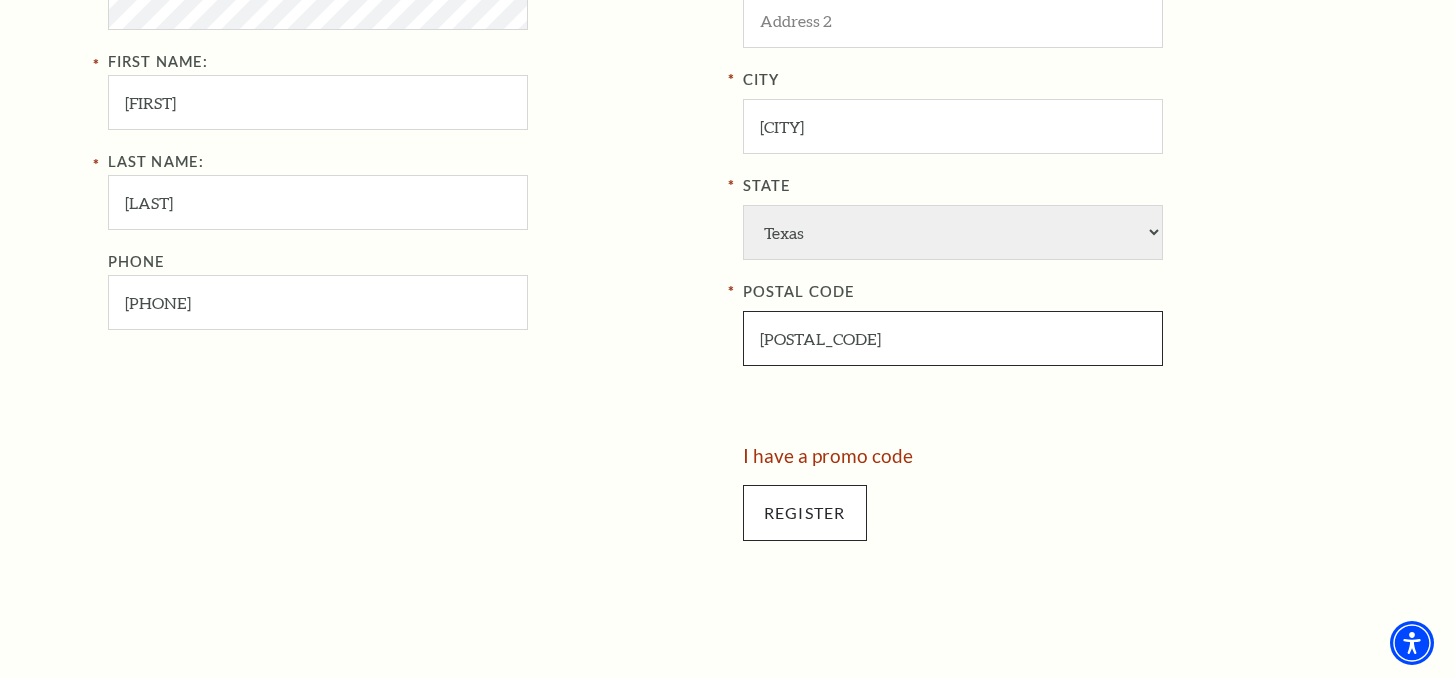 type on "48165" 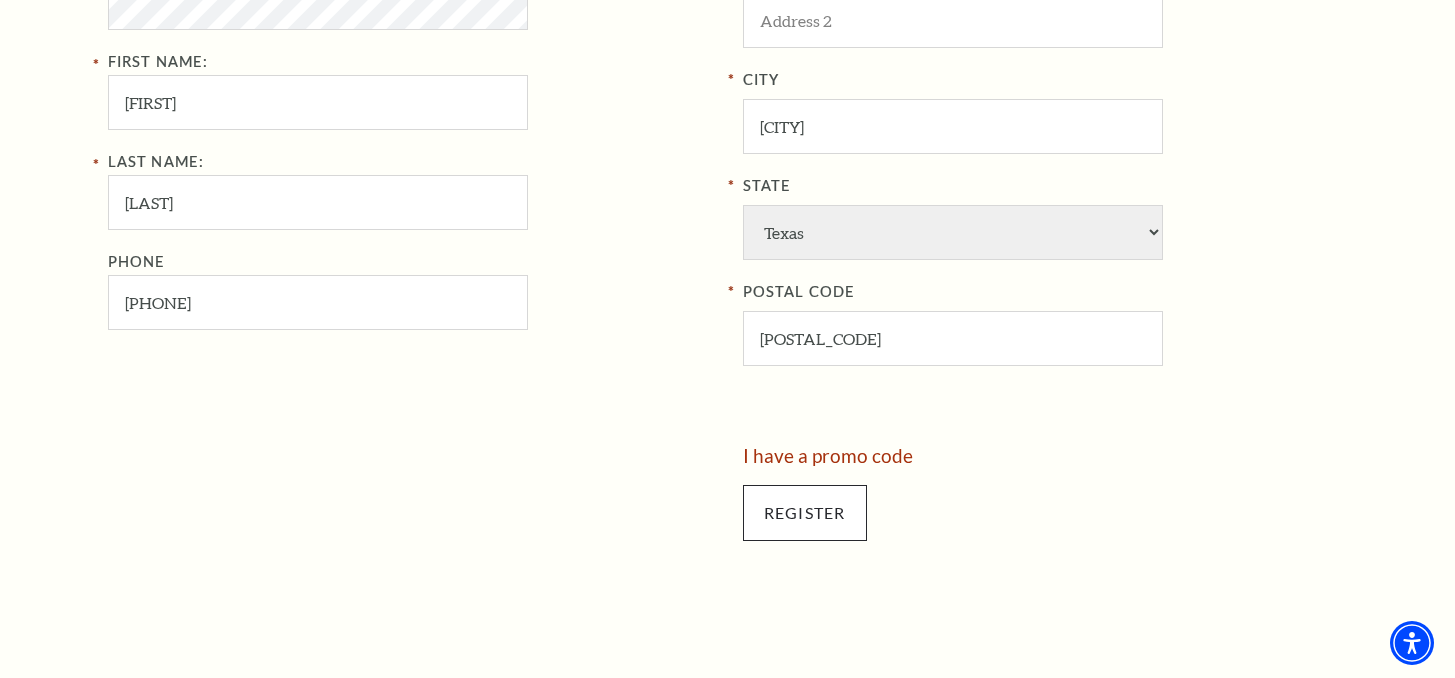 click on "Register" at bounding box center (805, 513) 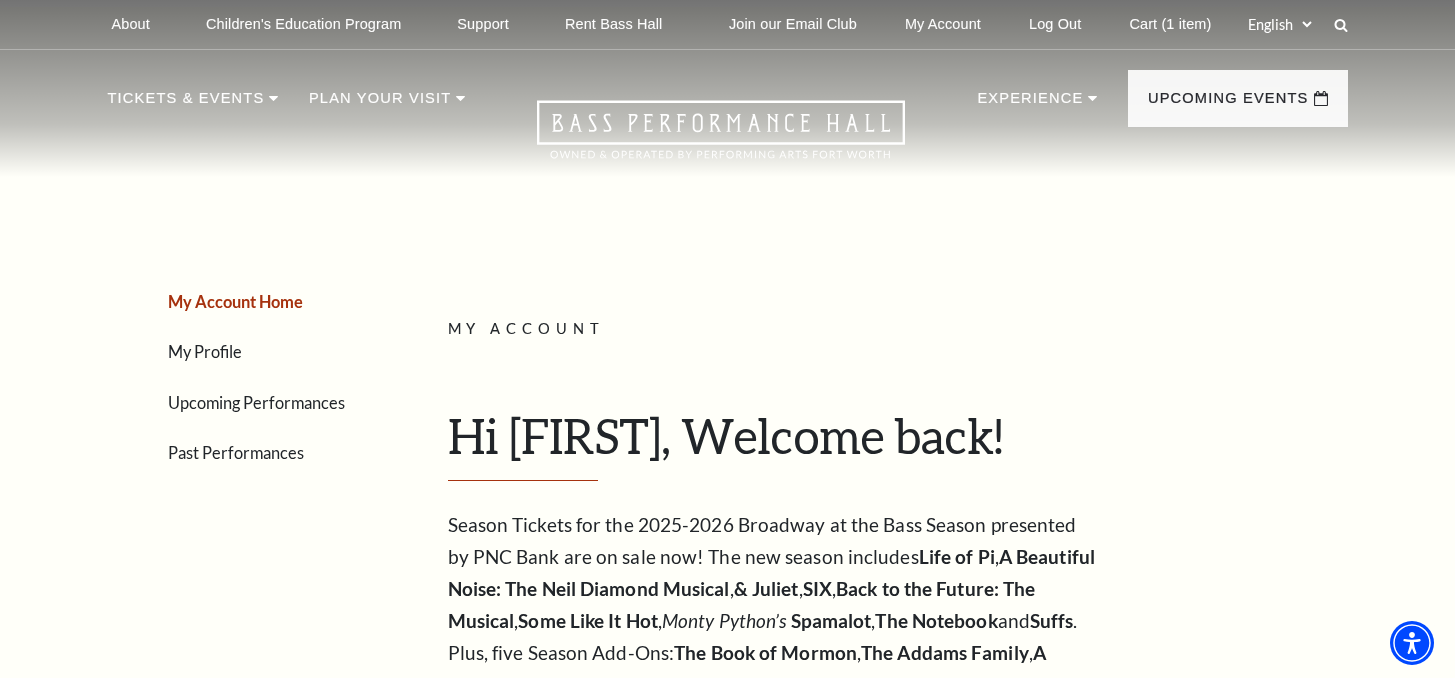 scroll, scrollTop: 0, scrollLeft: 0, axis: both 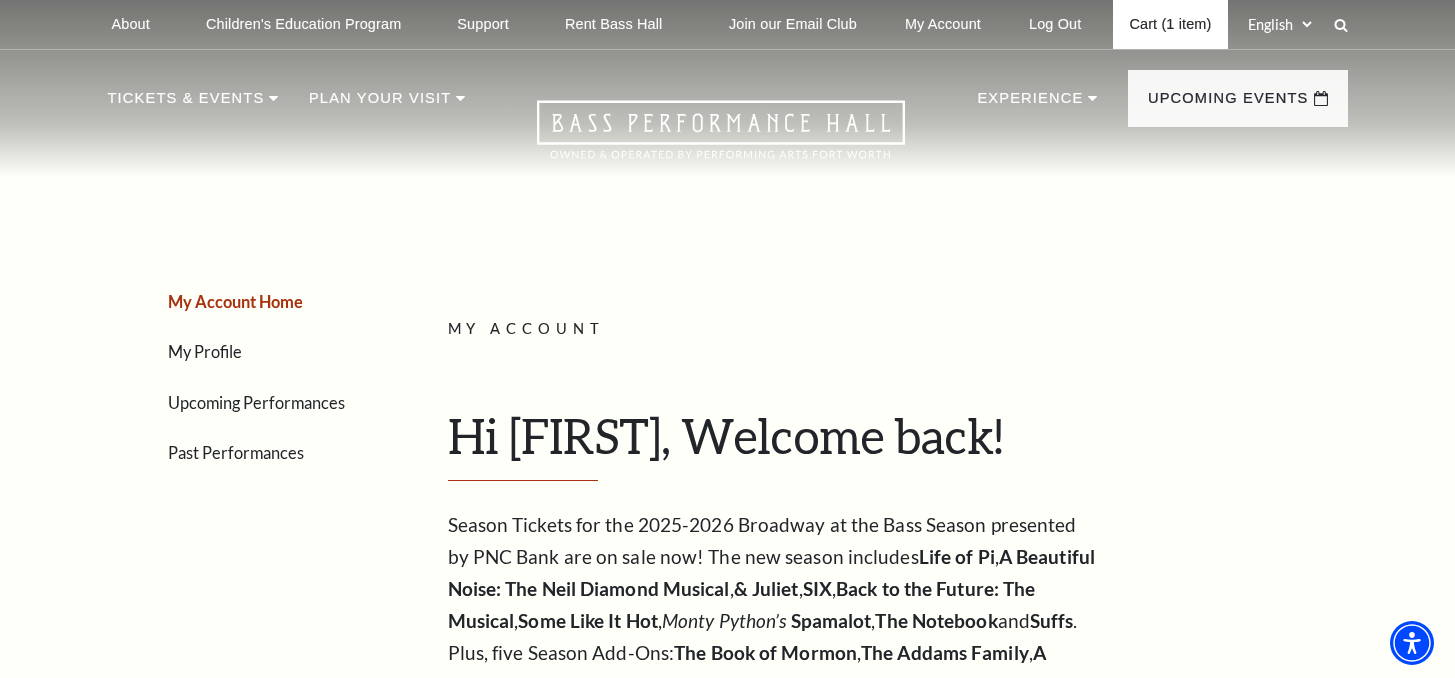 click on "Cart (1 item)" at bounding box center [1170, 24] 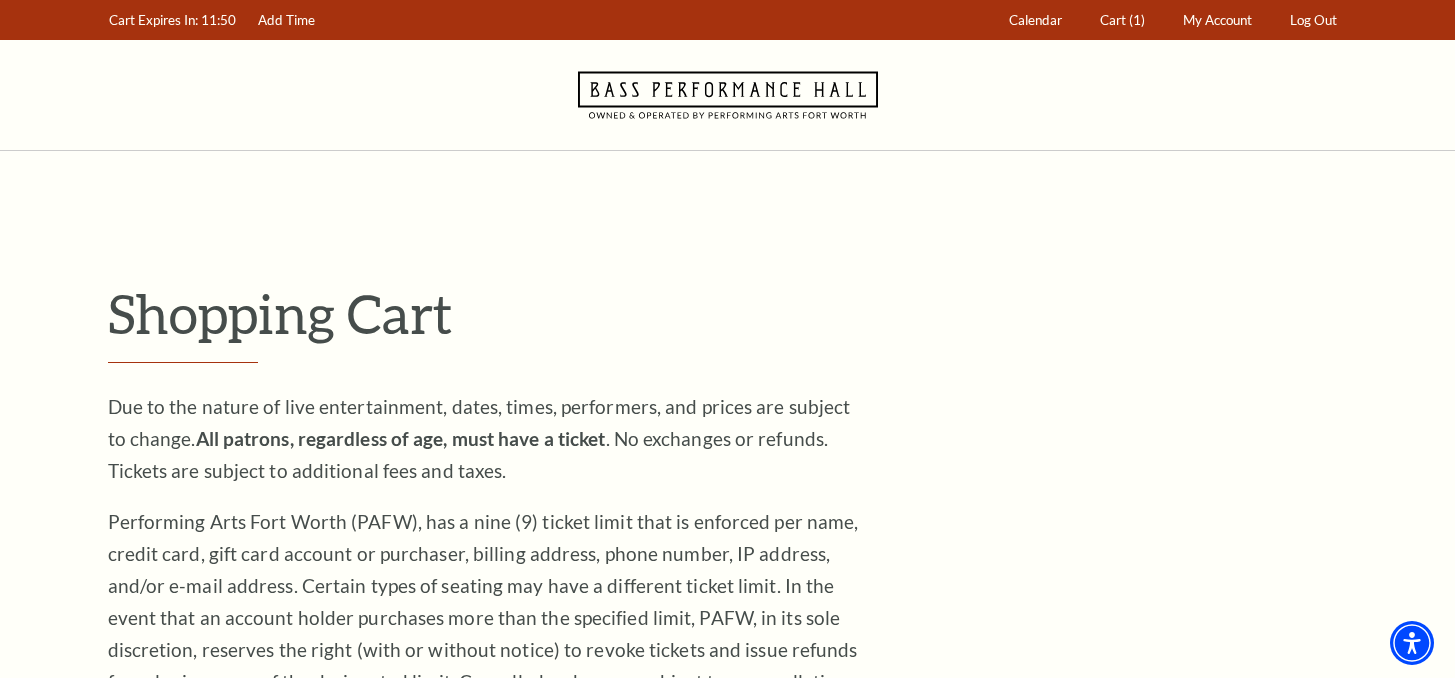 scroll, scrollTop: 0, scrollLeft: 0, axis: both 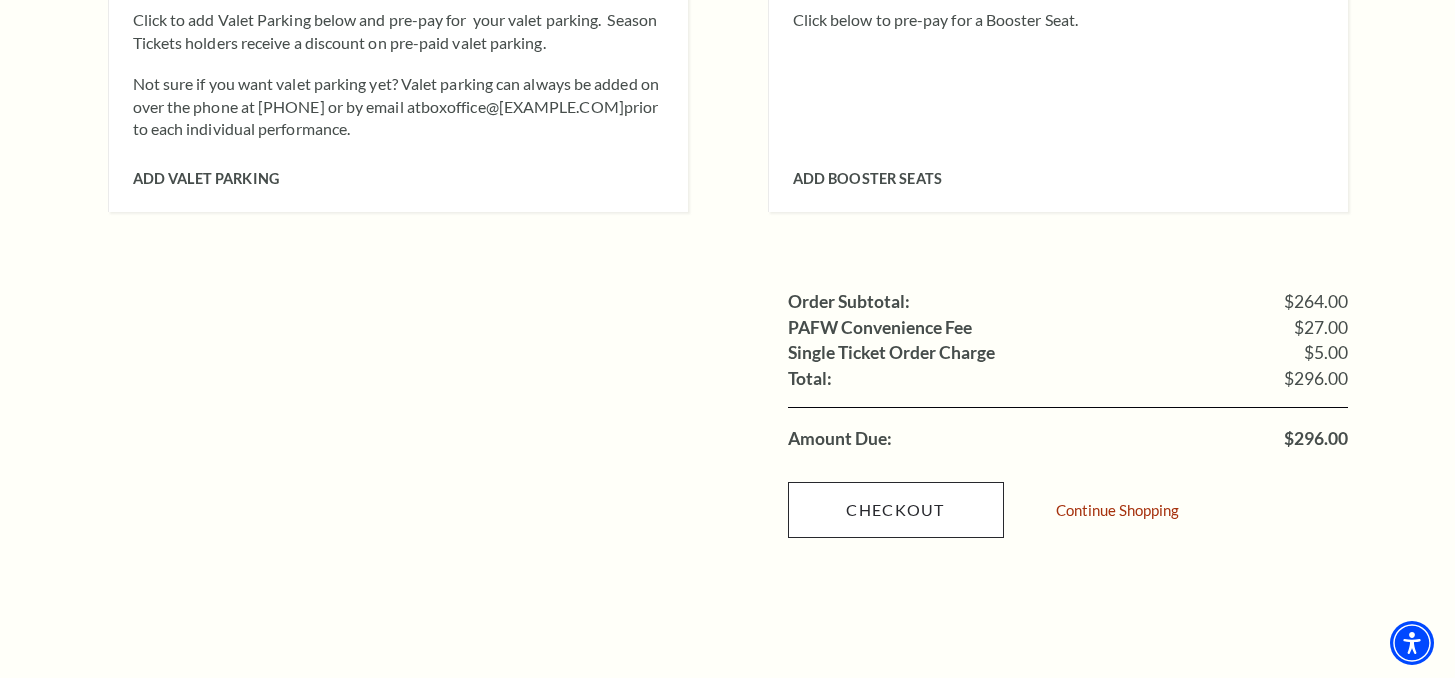 click on "Checkout" at bounding box center (896, 510) 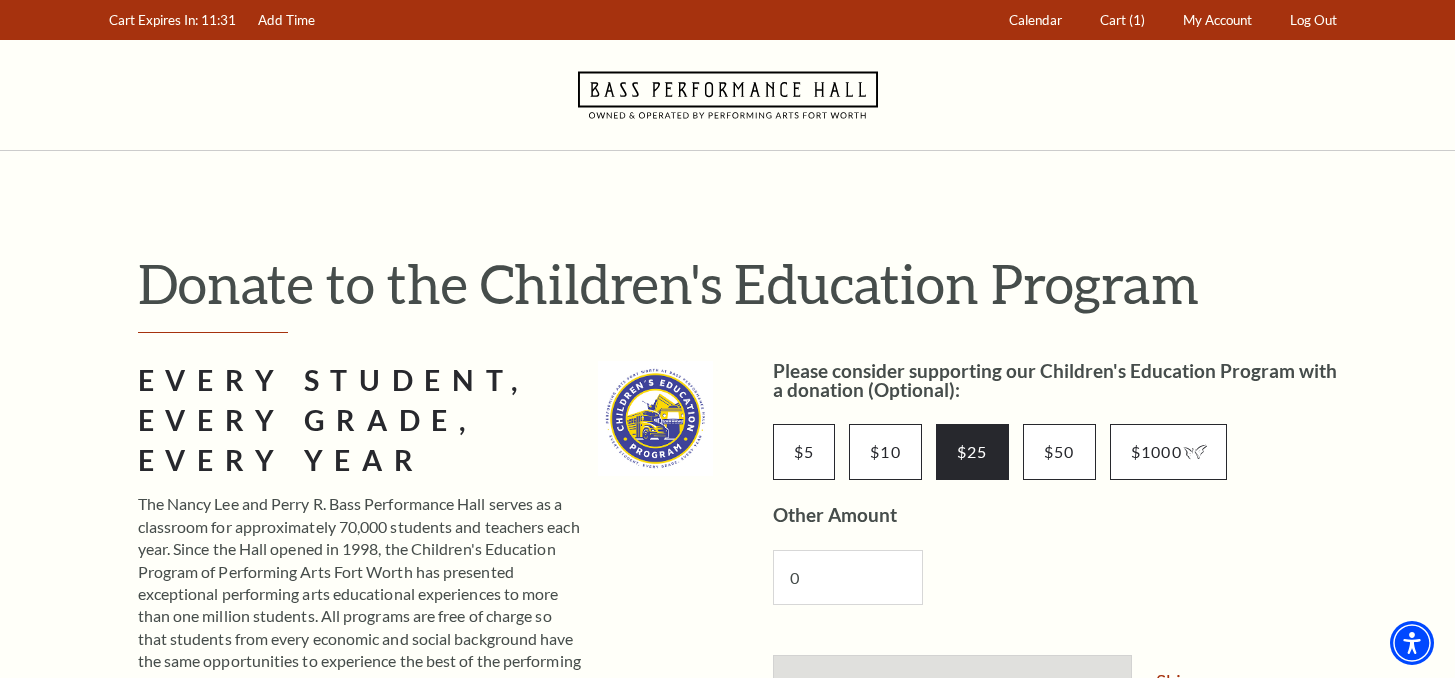 scroll, scrollTop: 0, scrollLeft: 0, axis: both 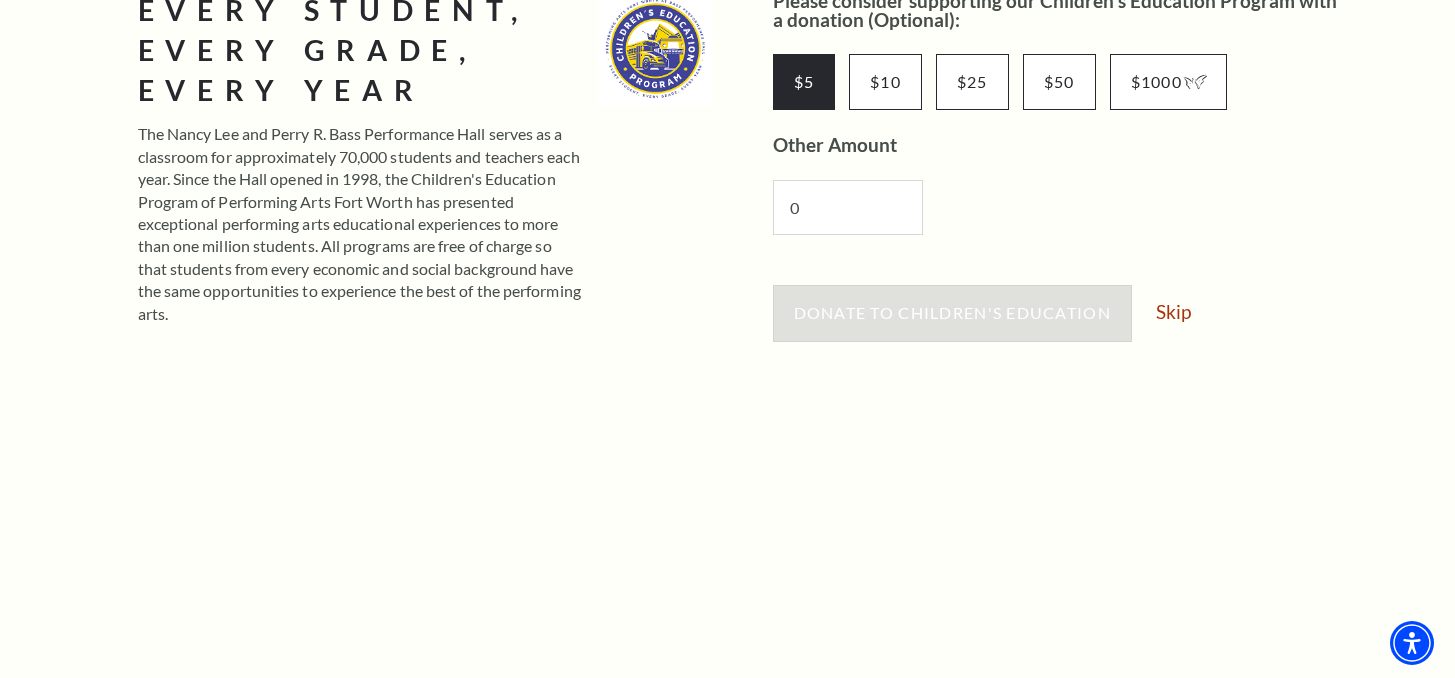 click on "$5" at bounding box center (804, 82) 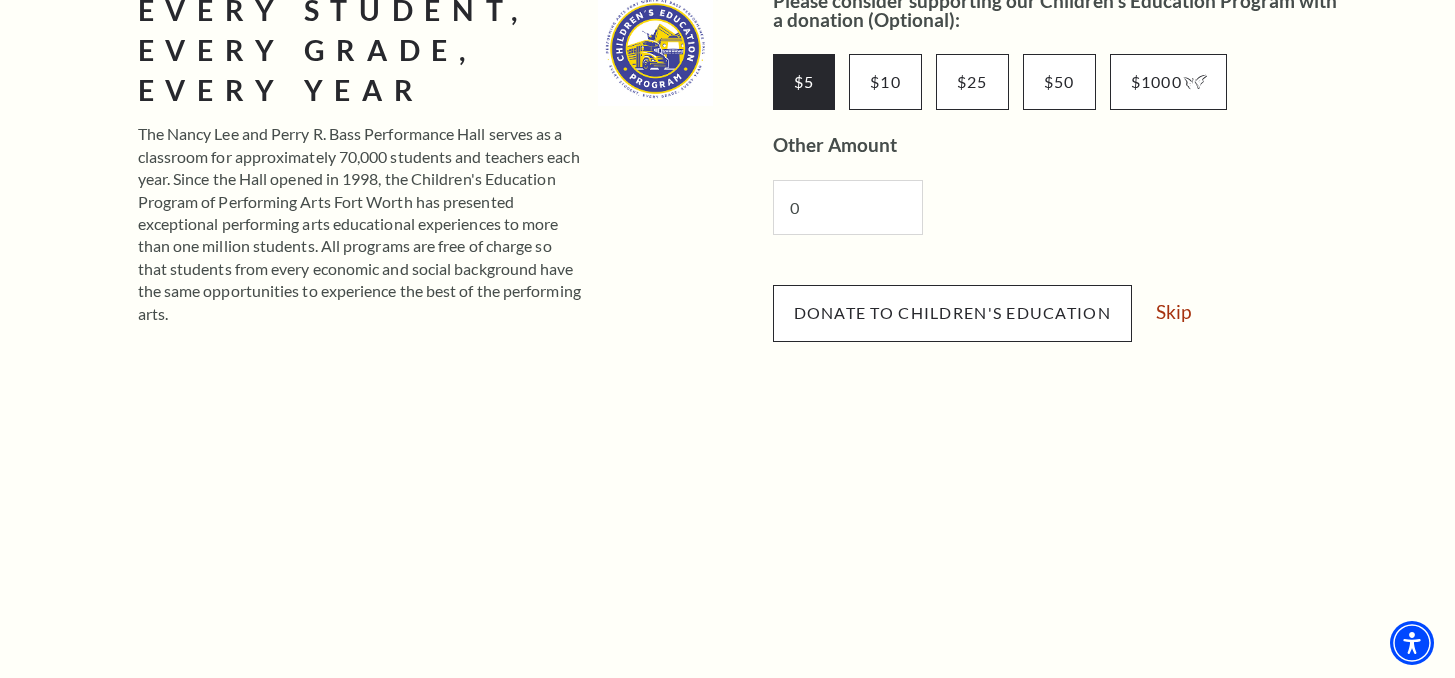 click on "Donate to Children's Education" at bounding box center [952, 312] 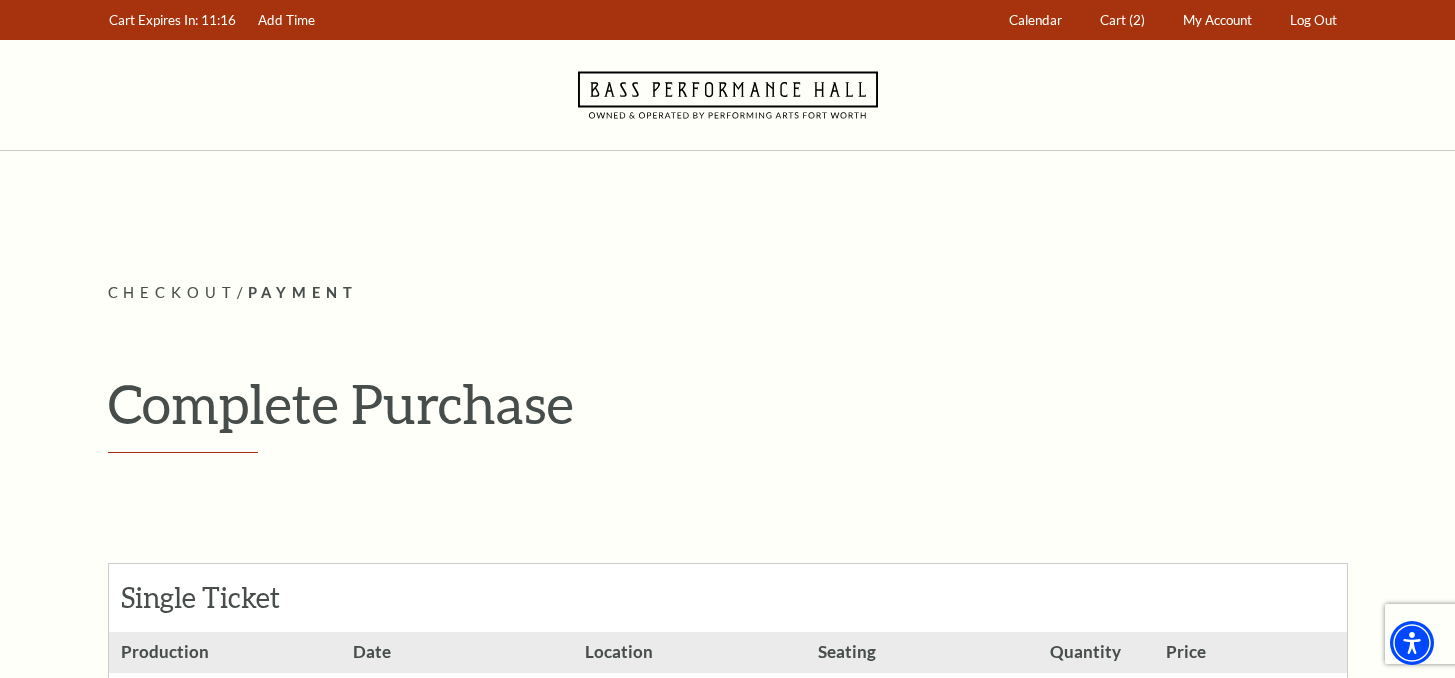 scroll, scrollTop: 0, scrollLeft: 0, axis: both 